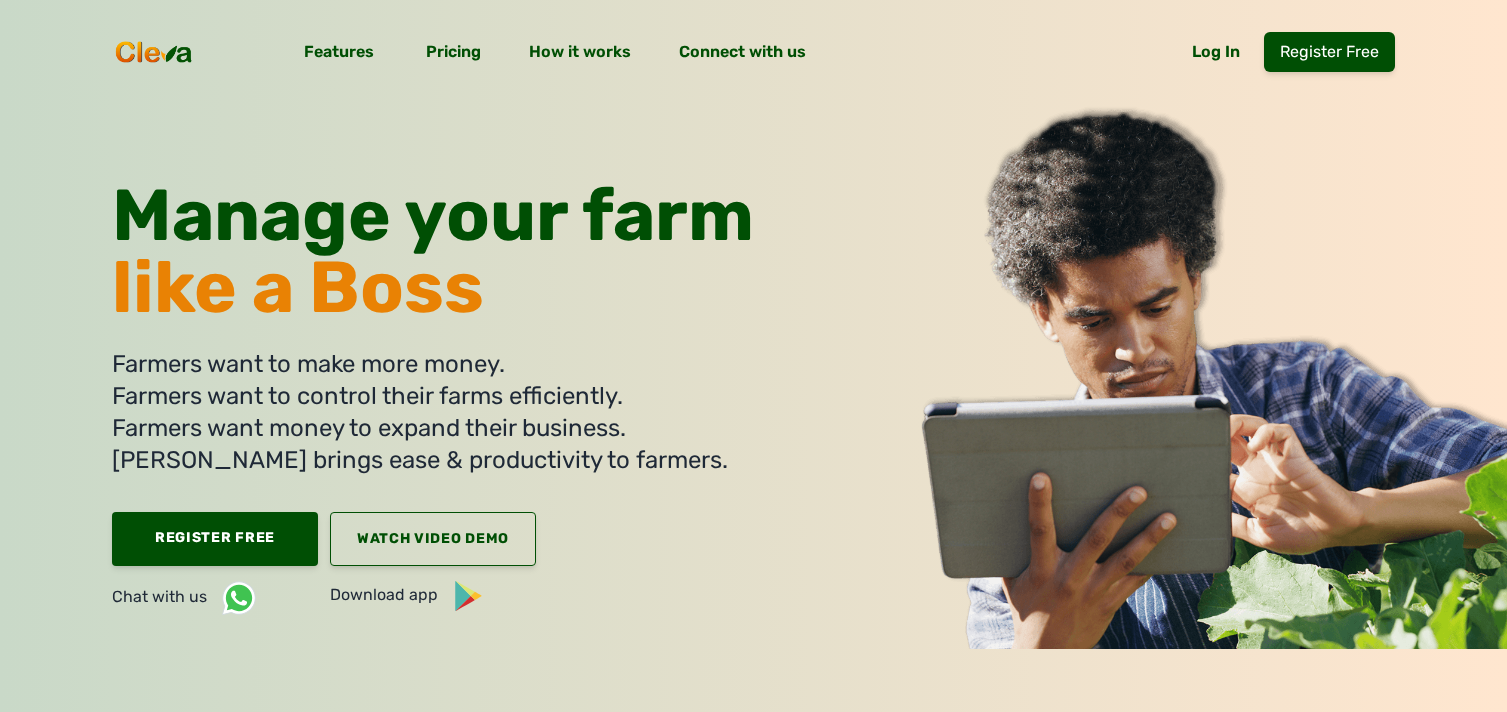 scroll, scrollTop: 0, scrollLeft: 0, axis: both 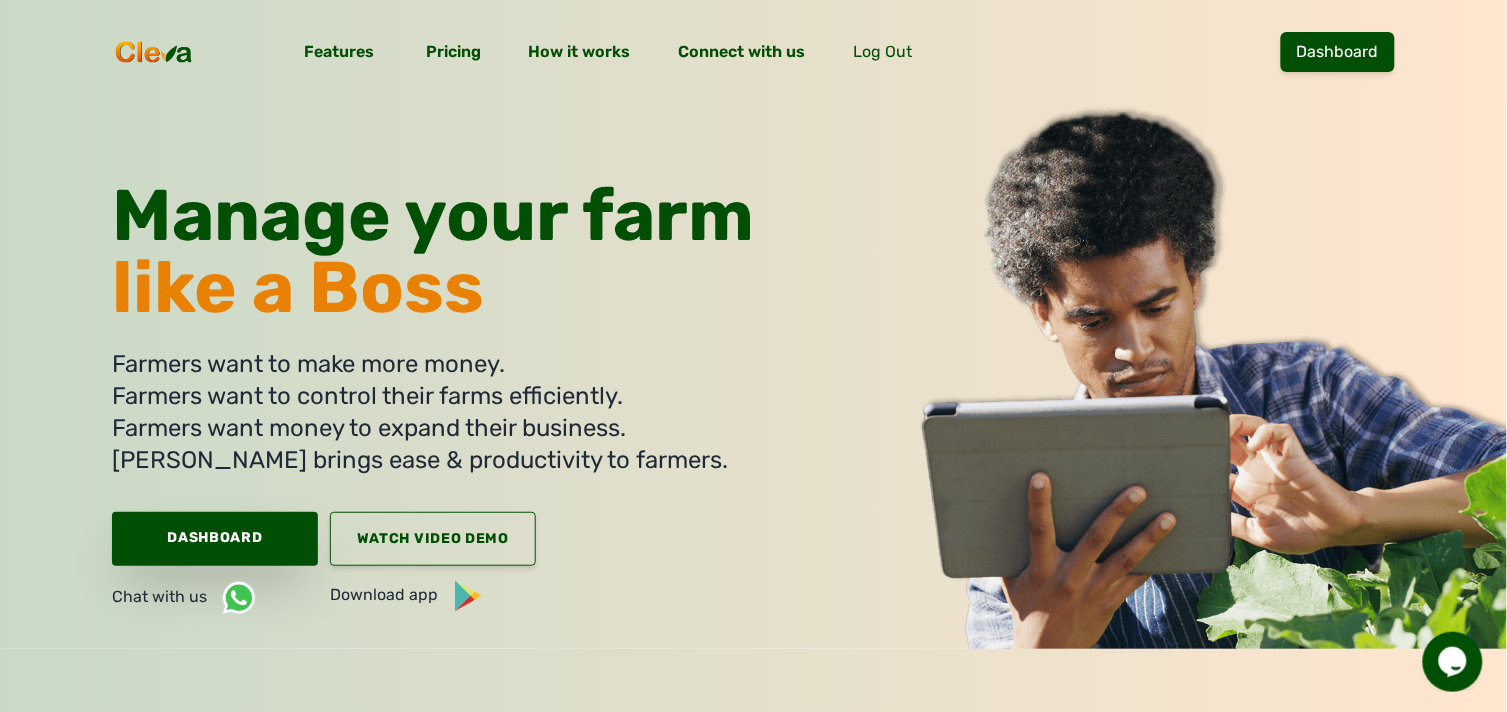 click on "Dashboard" at bounding box center (215, 539) 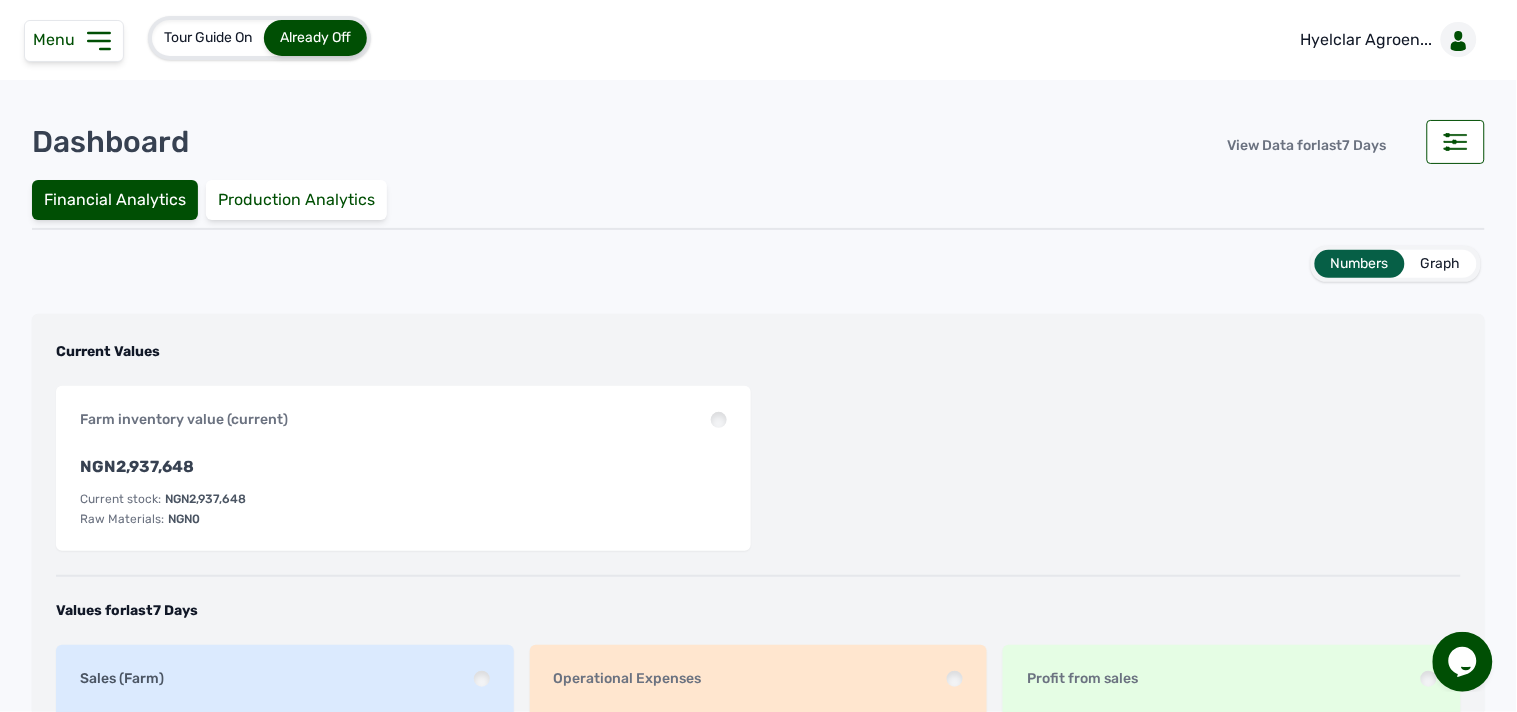 click 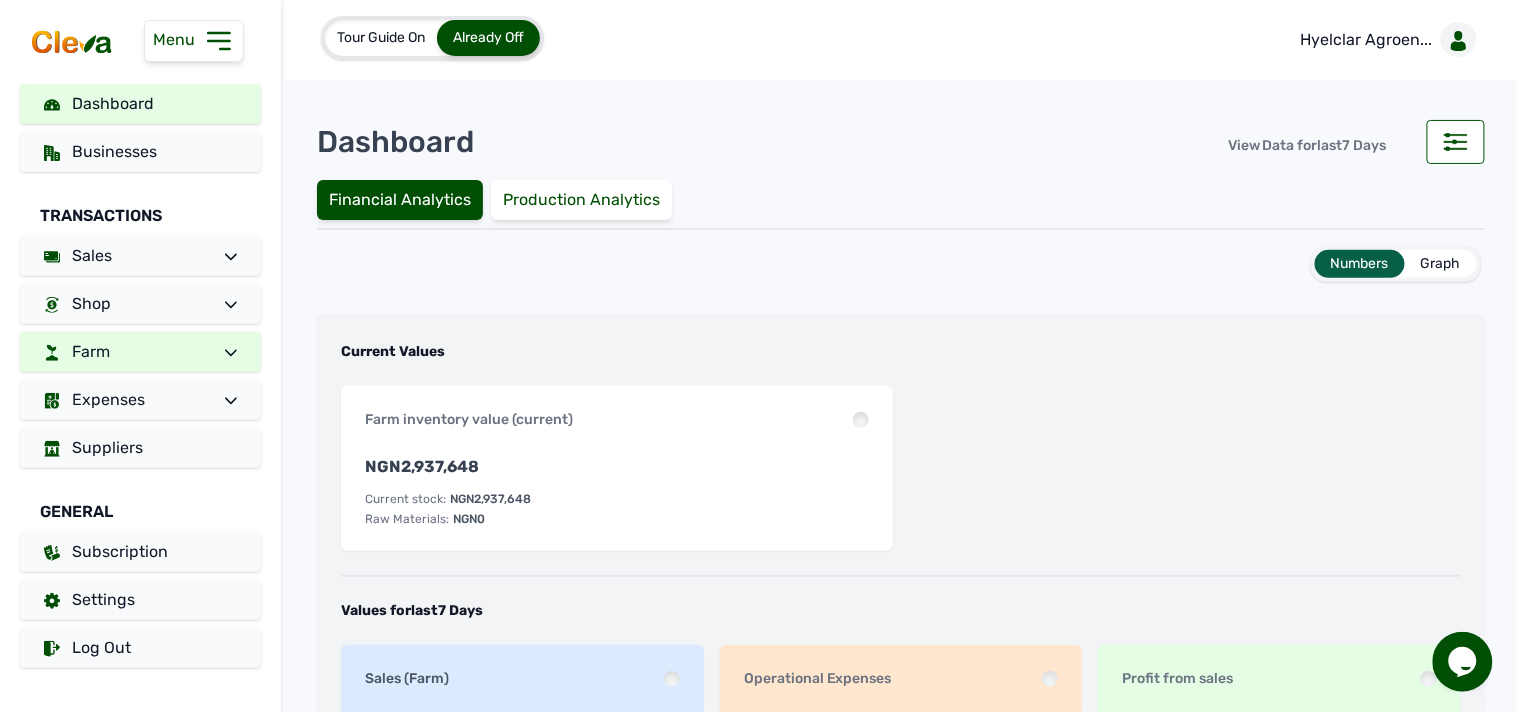click 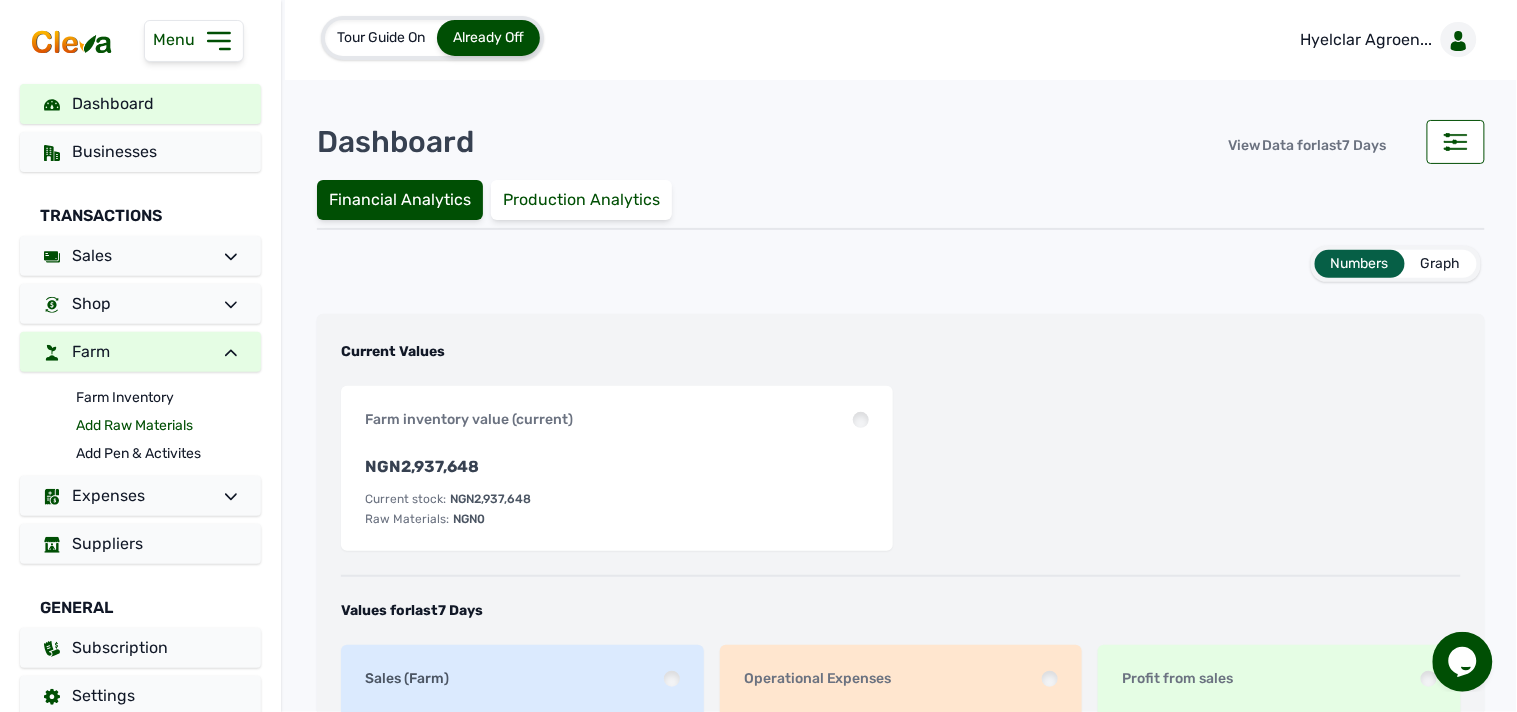 click on "Add Raw Materials" at bounding box center (168, 426) 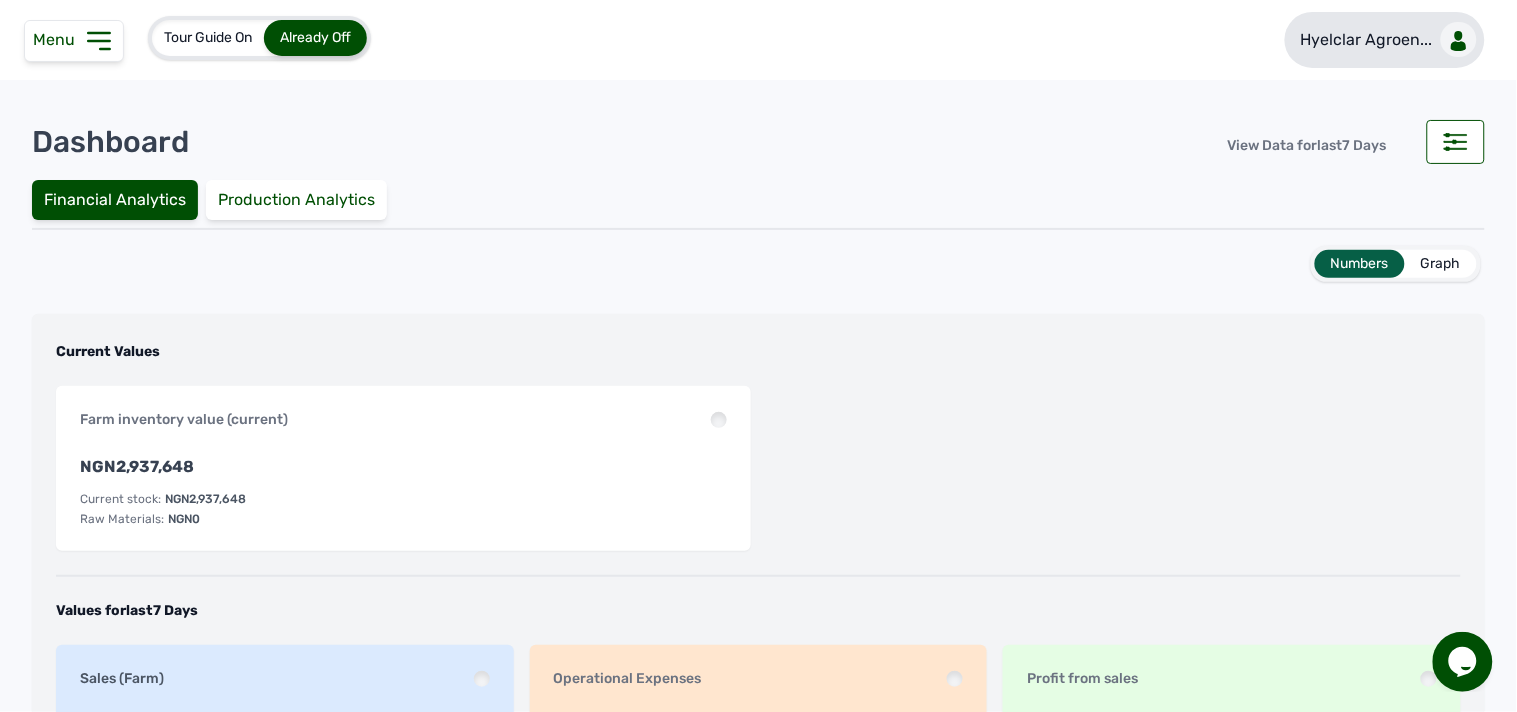 click 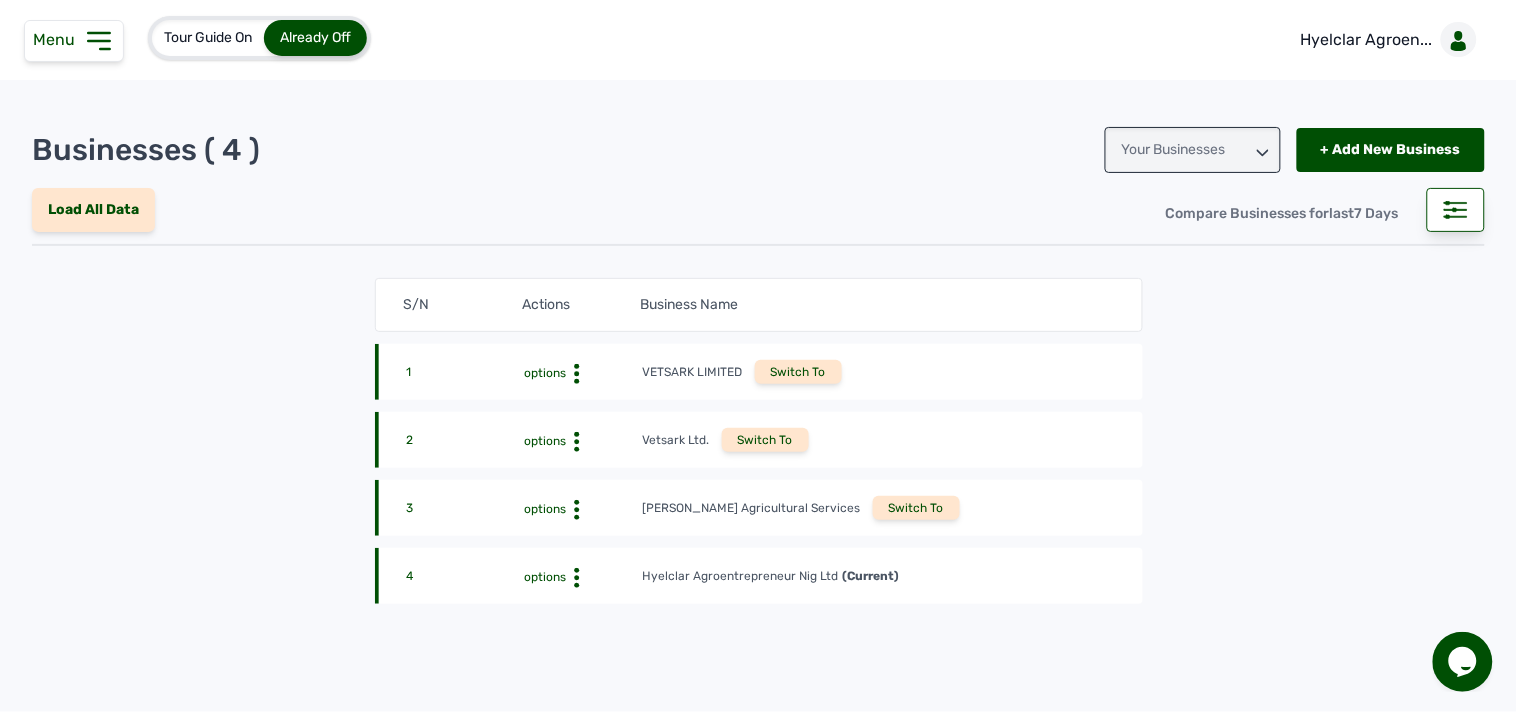 click on "Tour Guide On Already Off" at bounding box center [187, 38] 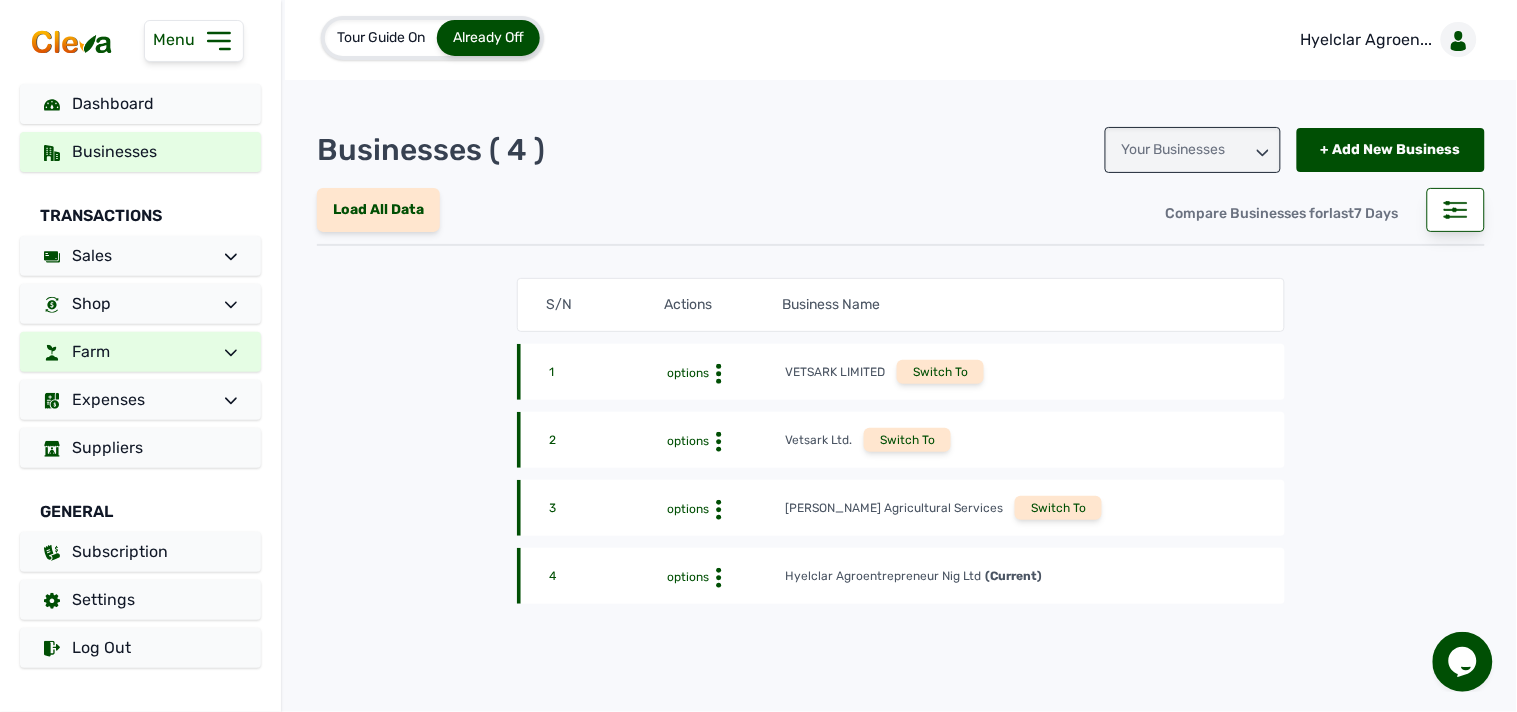 click on "Farm" at bounding box center (140, 352) 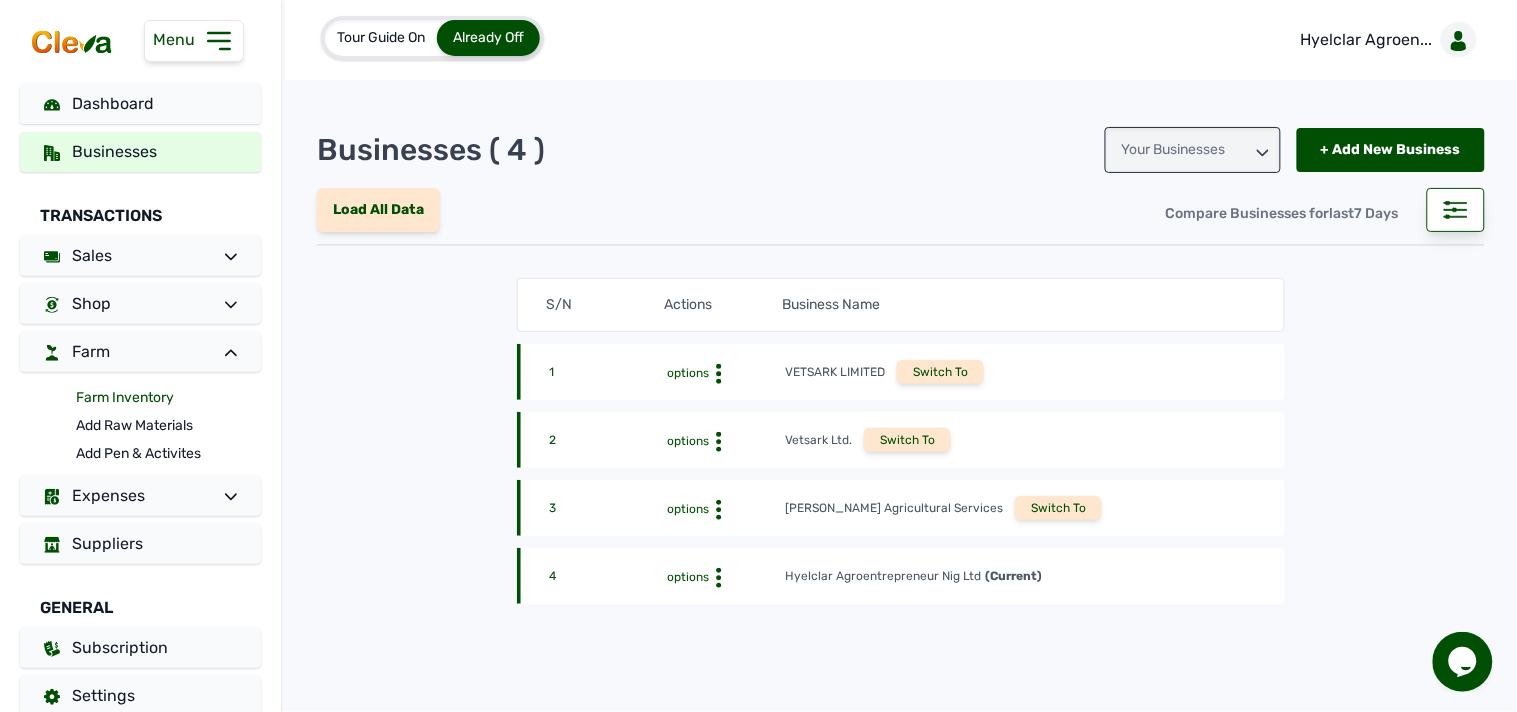click on "Farm Inventory" at bounding box center [168, 398] 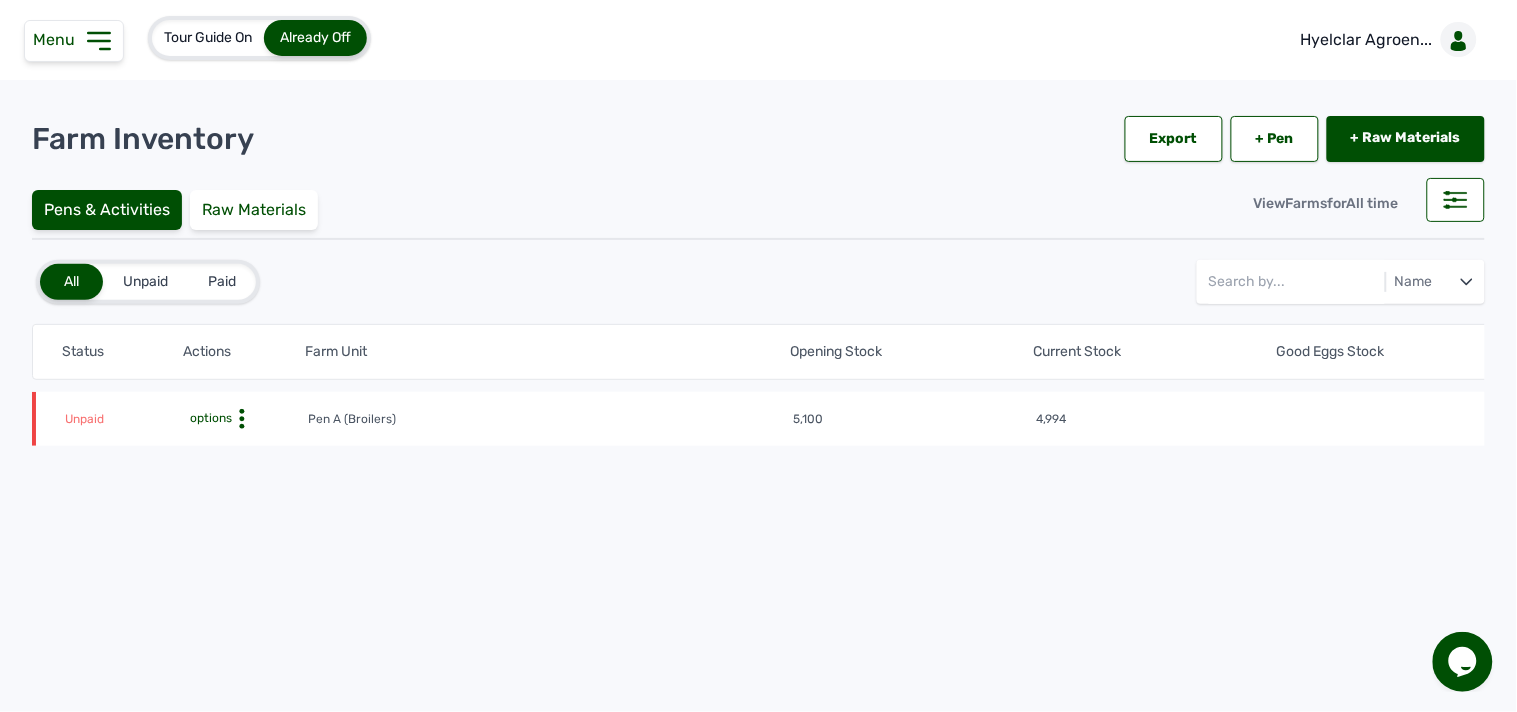 click 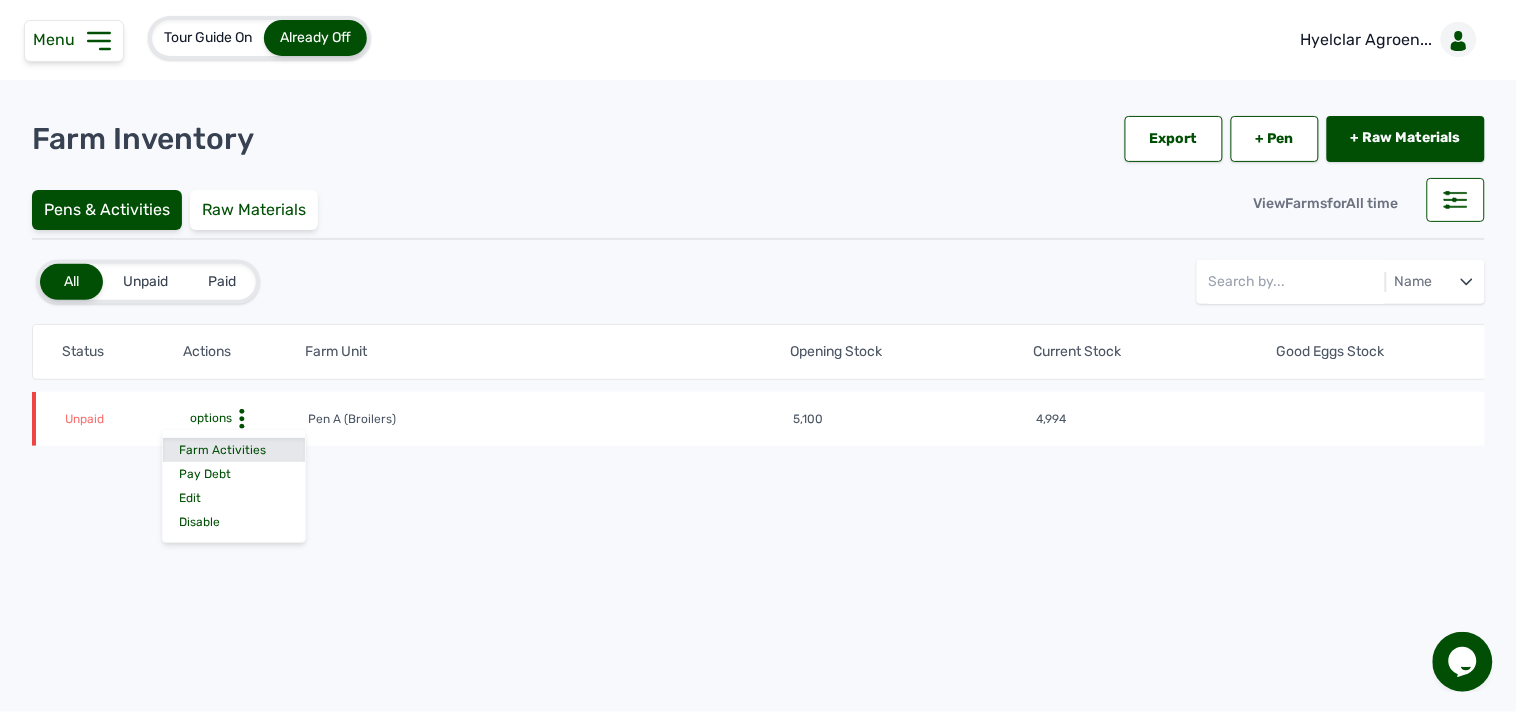click on "Farm Activities" at bounding box center (234, 450) 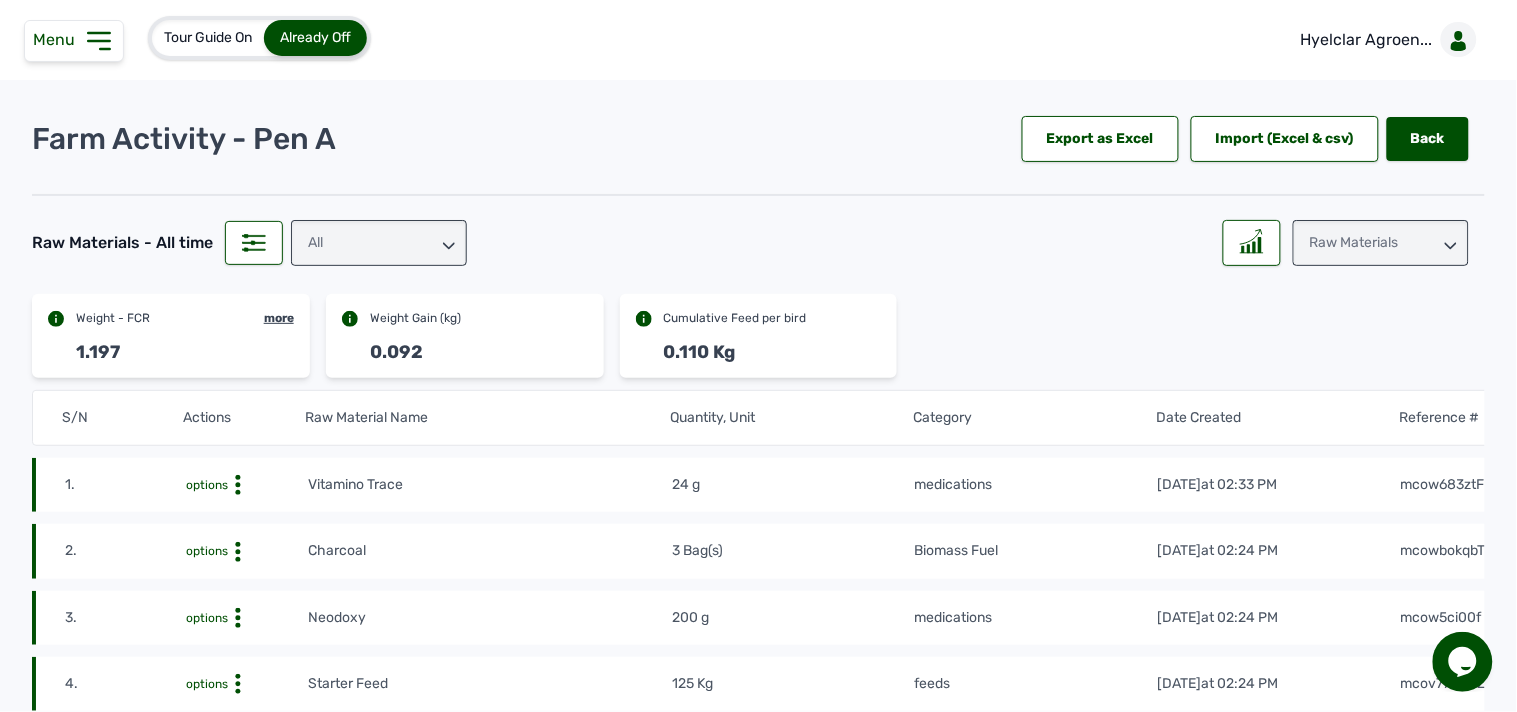 click 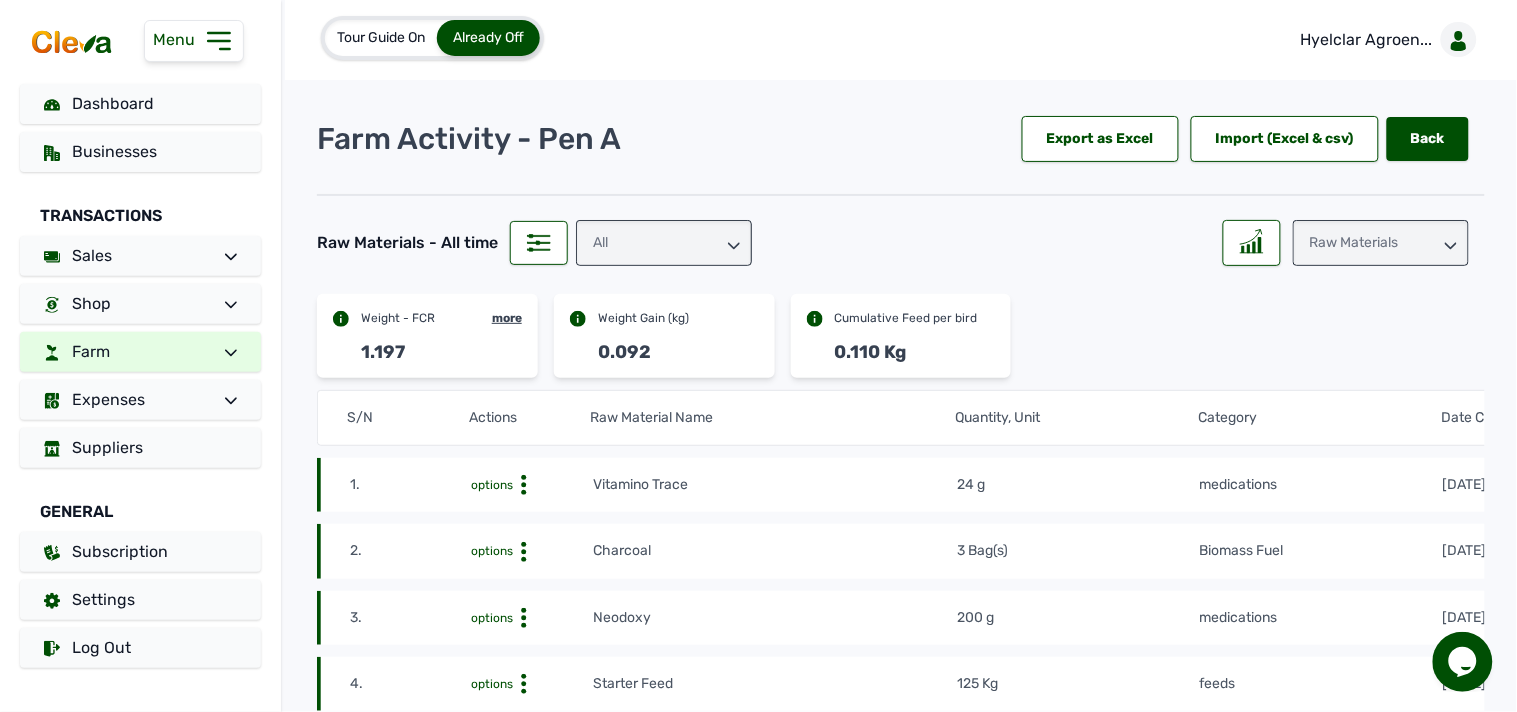 click on "Farm" at bounding box center [140, 352] 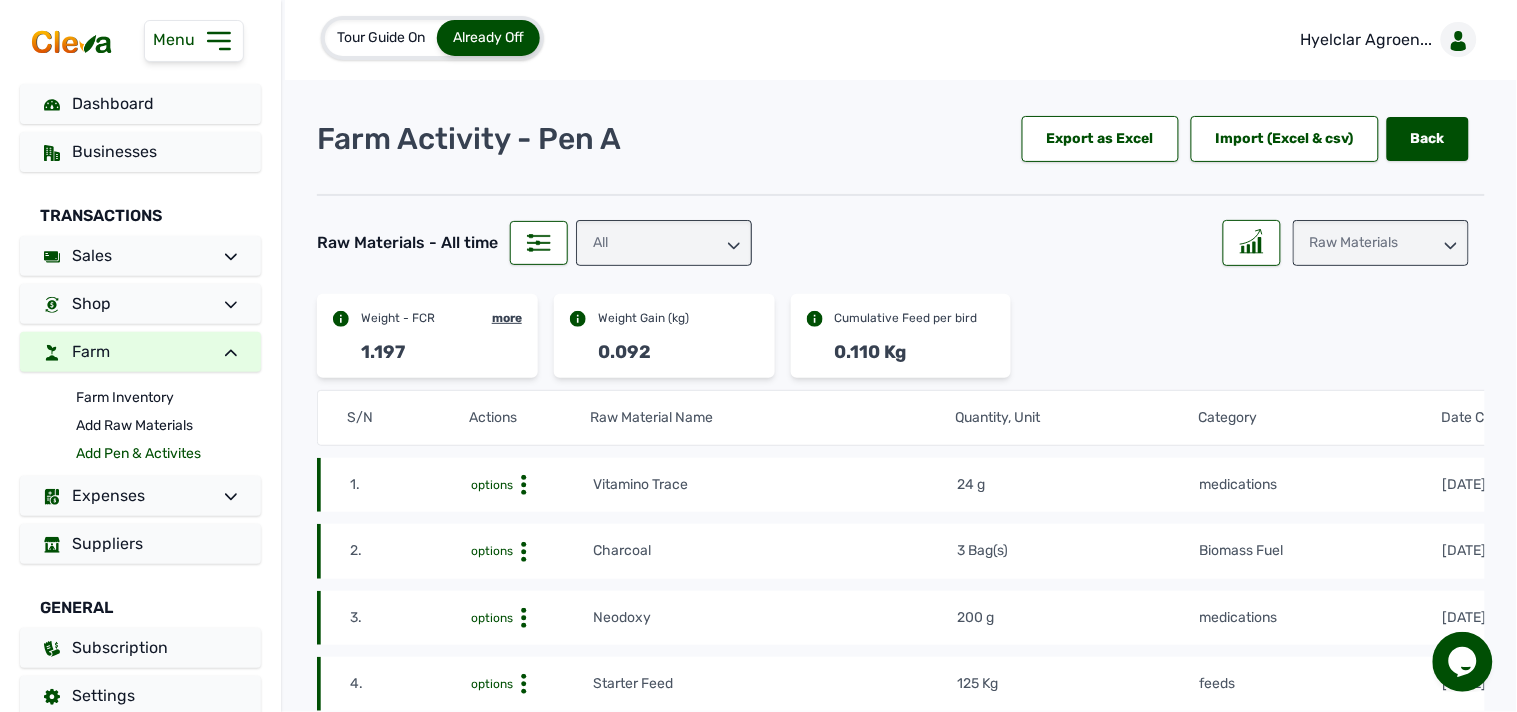 click on "Add Pen & Activites" at bounding box center (168, 454) 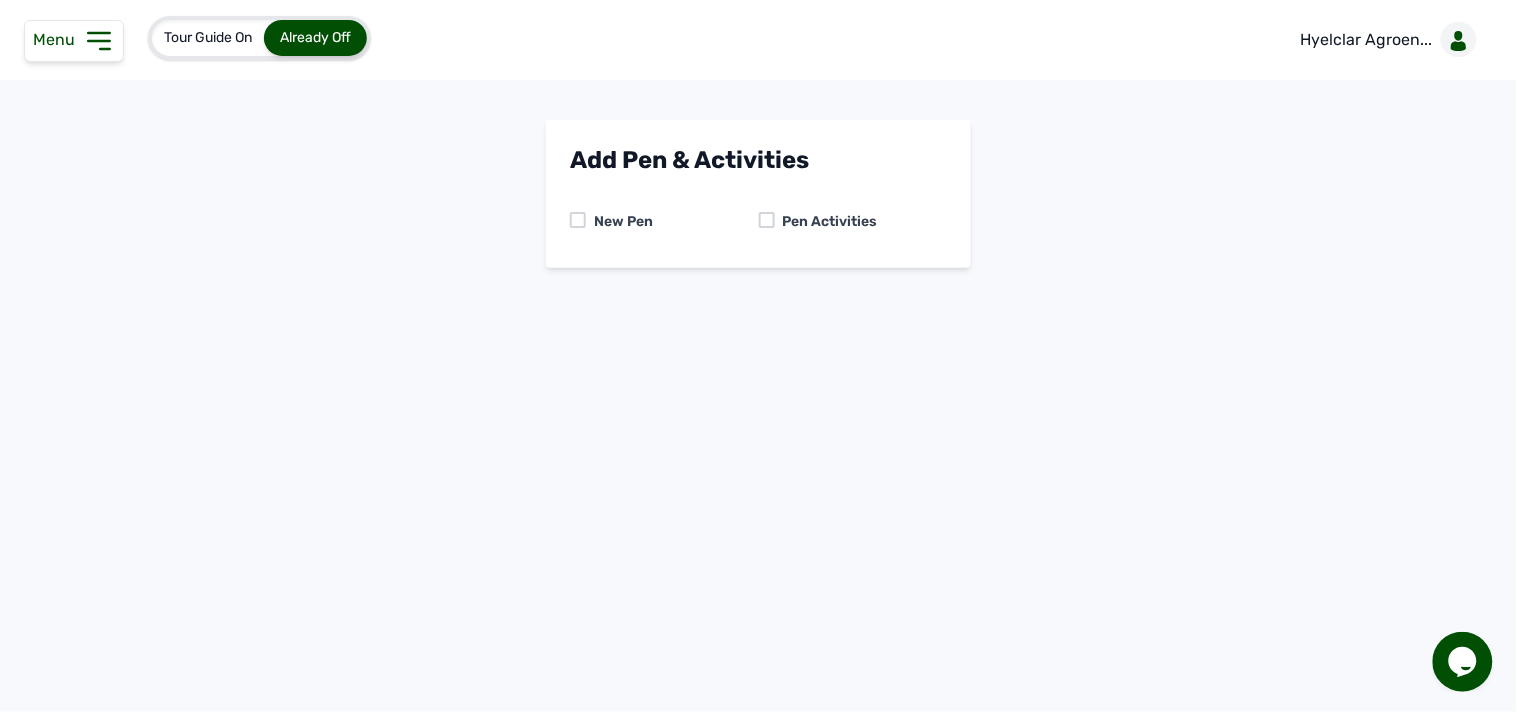 click at bounding box center (767, 220) 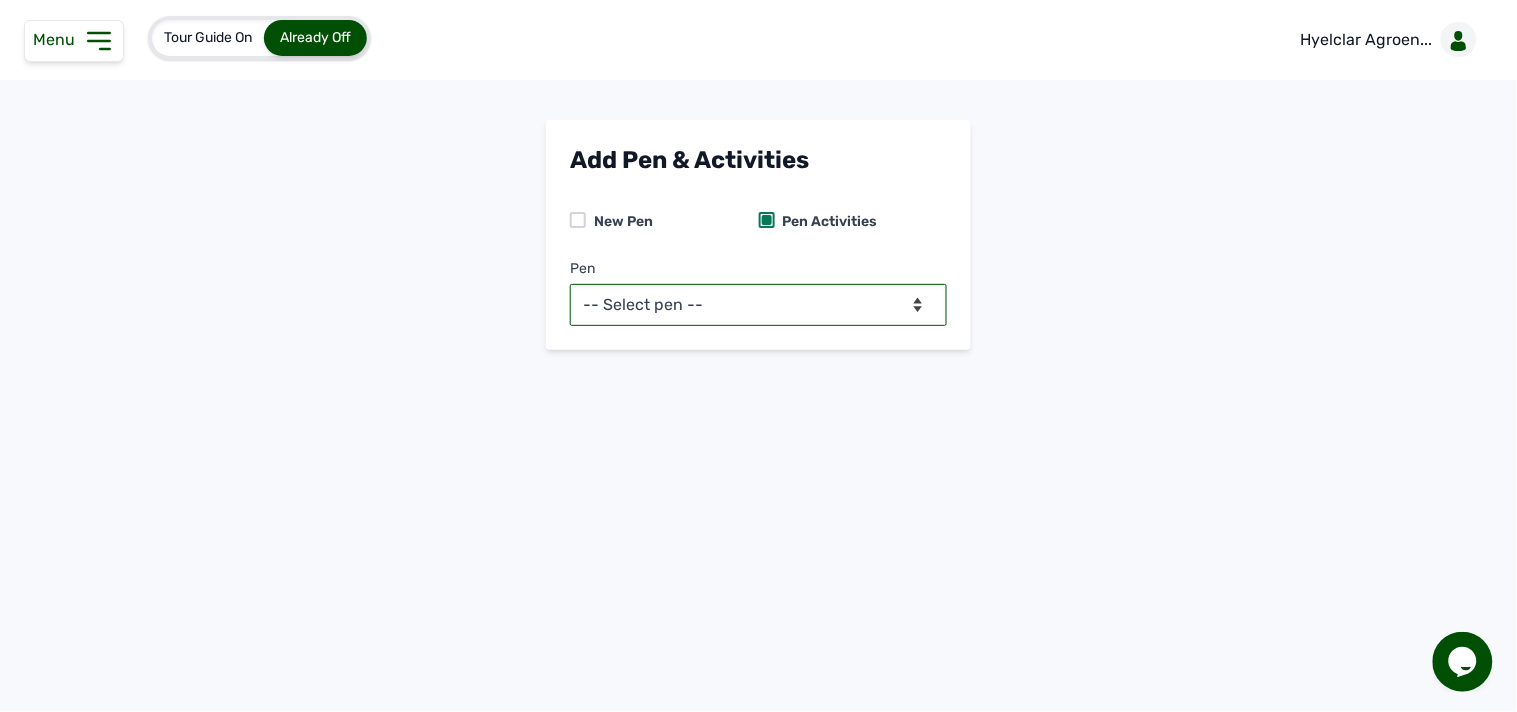 click on "-- Select pen -- Pen A (Broilers)" at bounding box center [758, 305] 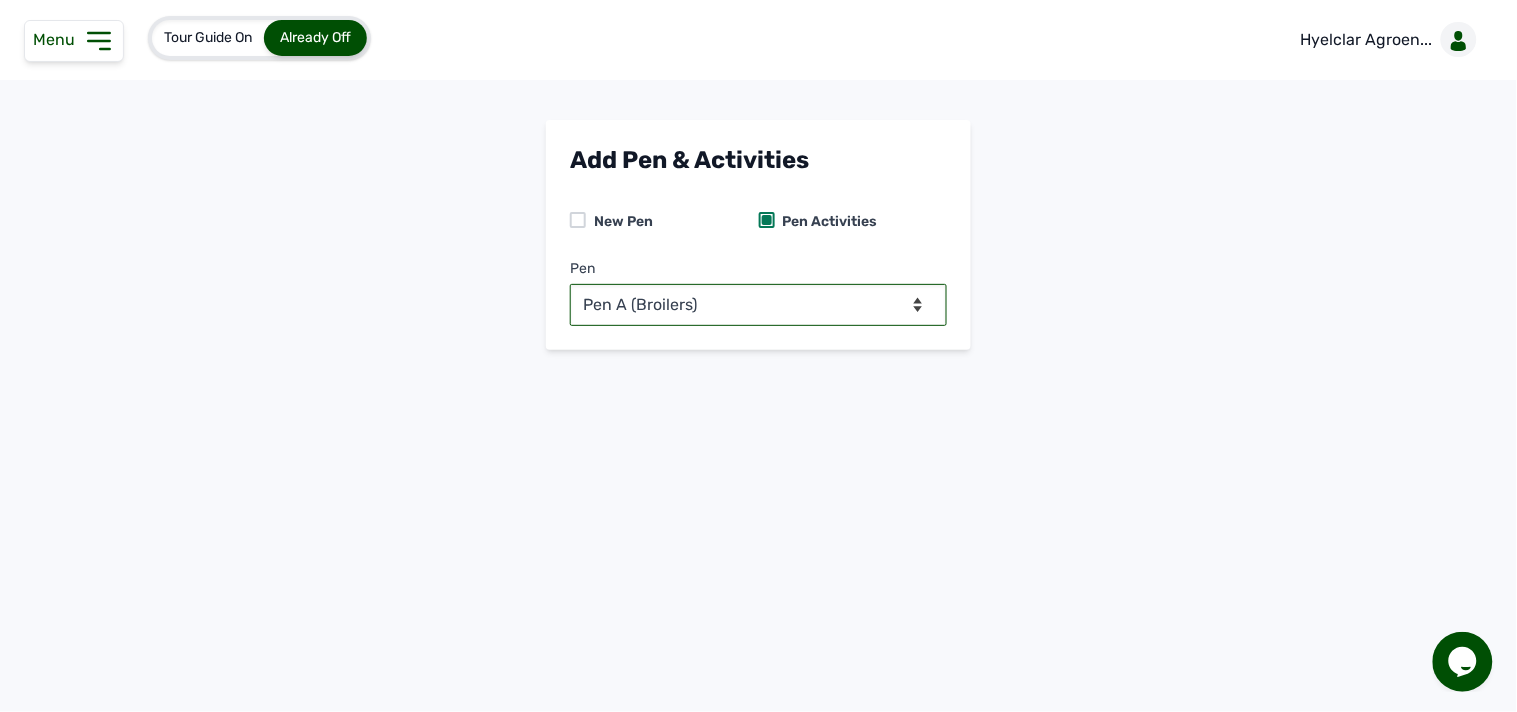 click on "-- Select pen -- Pen A (Broilers)" at bounding box center [758, 305] 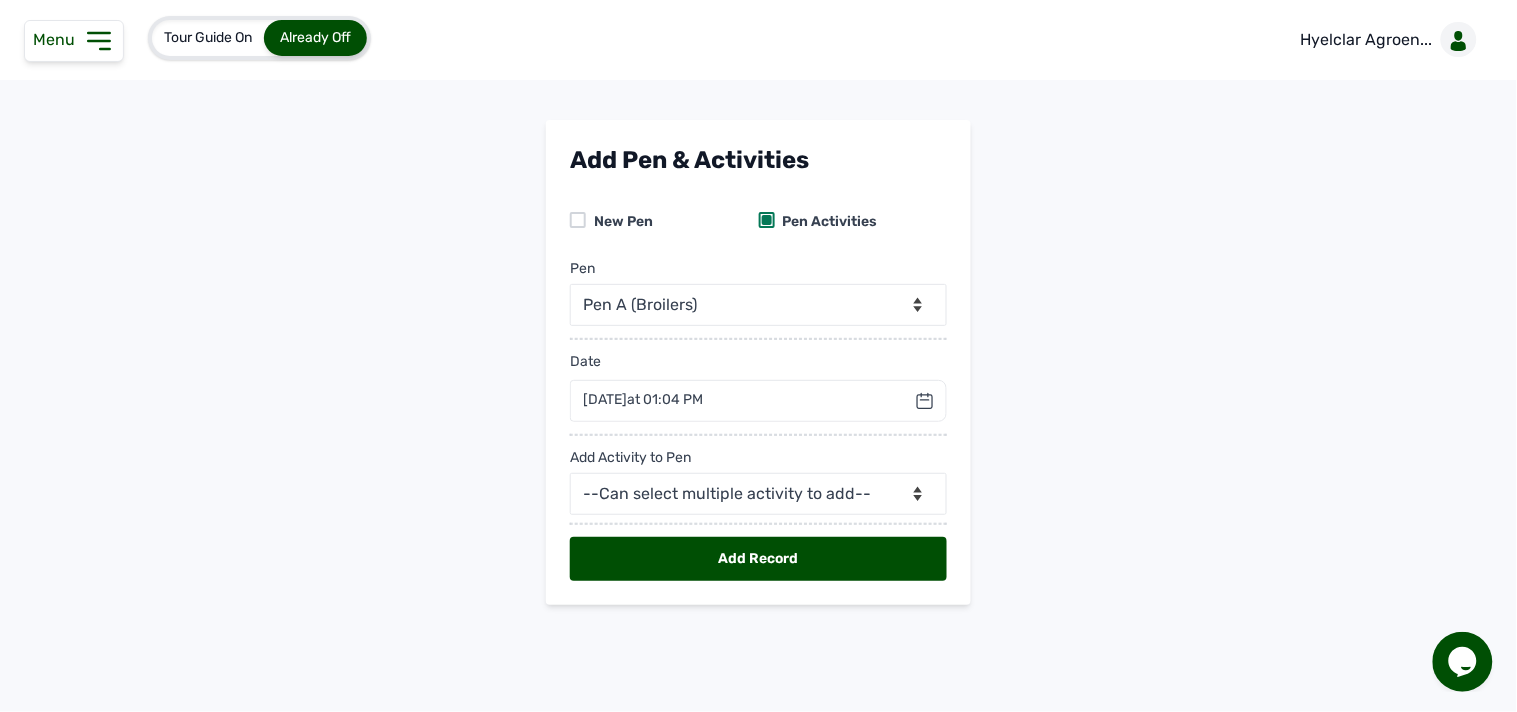 click on "Add Pen & Activities New Pen Pen Activities Pen -- Select pen -- Pen A (Broilers) Date Jul 2025 Jan Feb Mar Apr May Jun Jul Aug Sep Oct Nov Dec 2025 2026 2027 2028 2029 2030 2031 2032 2033 2034 2035 2036 Sun Mon Tue Wed Thu Fri Sat 29 30 1 2 3 4 5 6 7 8 9 10 11 12 13 14 15 16 17 18 19 20 21 22 23 24 25 26 27 28 29 30 31 1 2 3 4 5 6 7 8 9 Cancel 11th Jul 2025   at 01:04 PM Add Activity to Pen --Can select multiple activity to add-- Raw Material Losses Weight  Add Record" at bounding box center (758, 378) 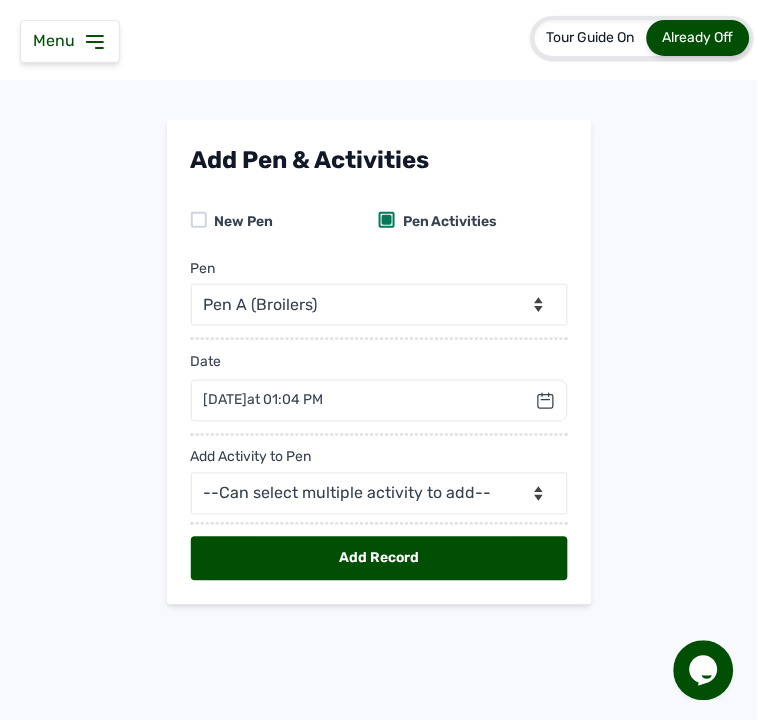 drag, startPoint x: 108, startPoint y: 168, endPoint x: 208, endPoint y: 36, distance: 165.60193 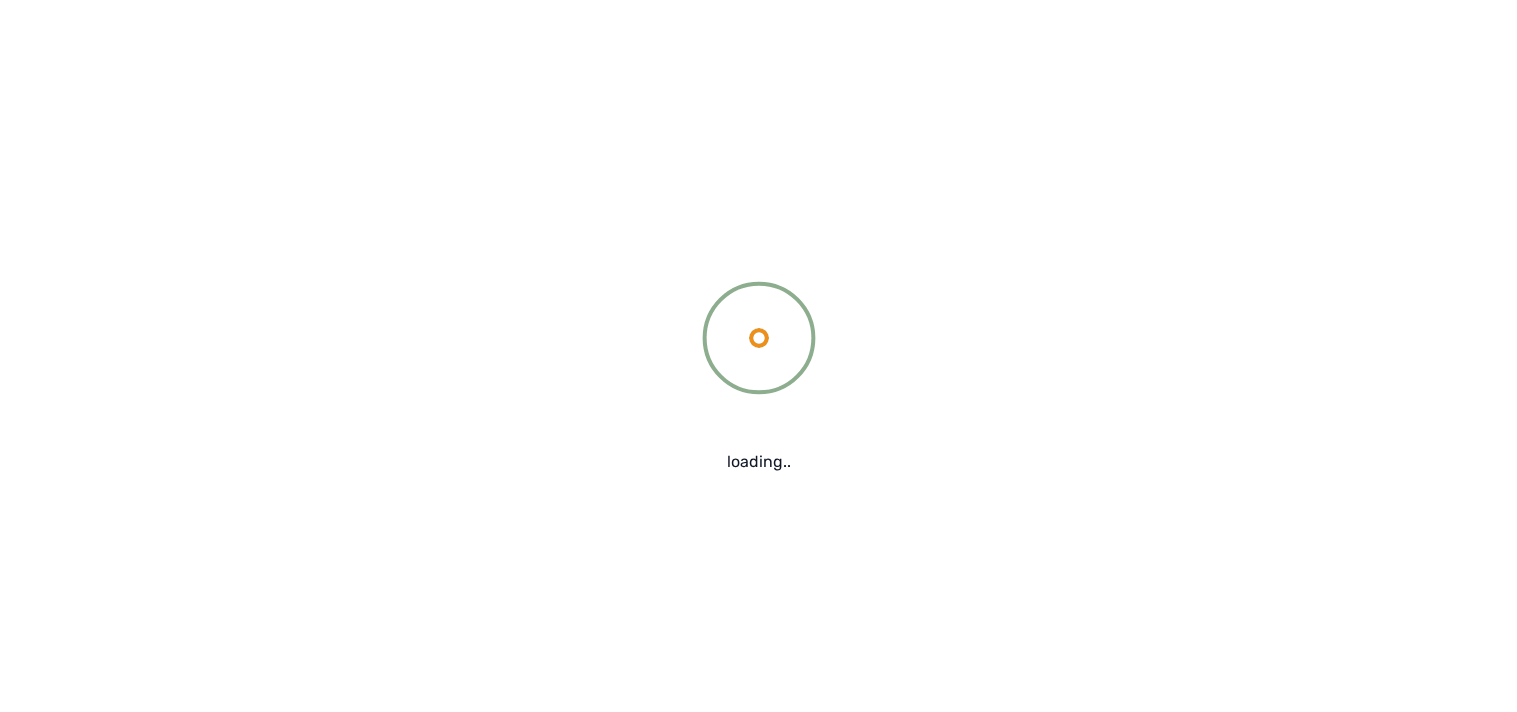 scroll, scrollTop: 0, scrollLeft: 0, axis: both 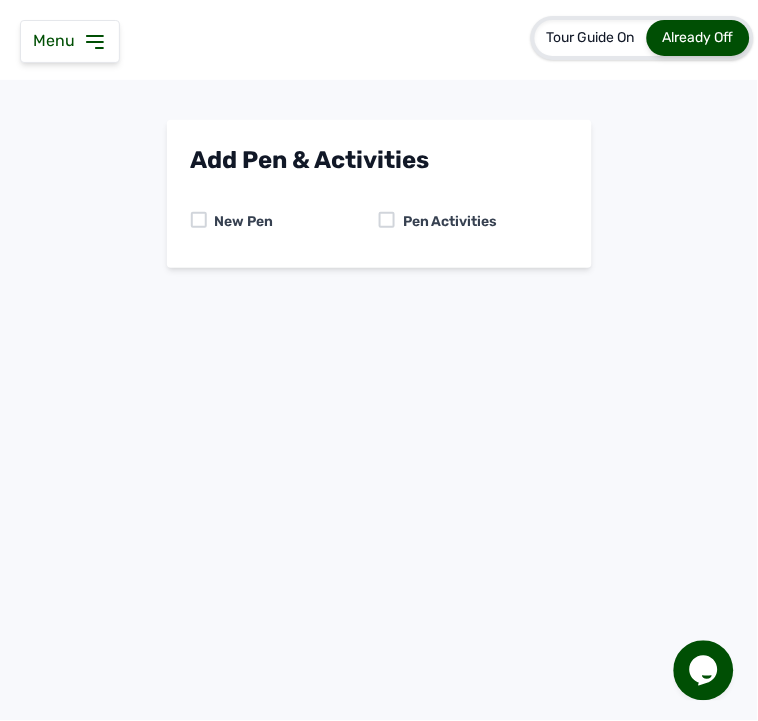 drag, startPoint x: 556, startPoint y: 261, endPoint x: 562, endPoint y: -45, distance: 306.0588 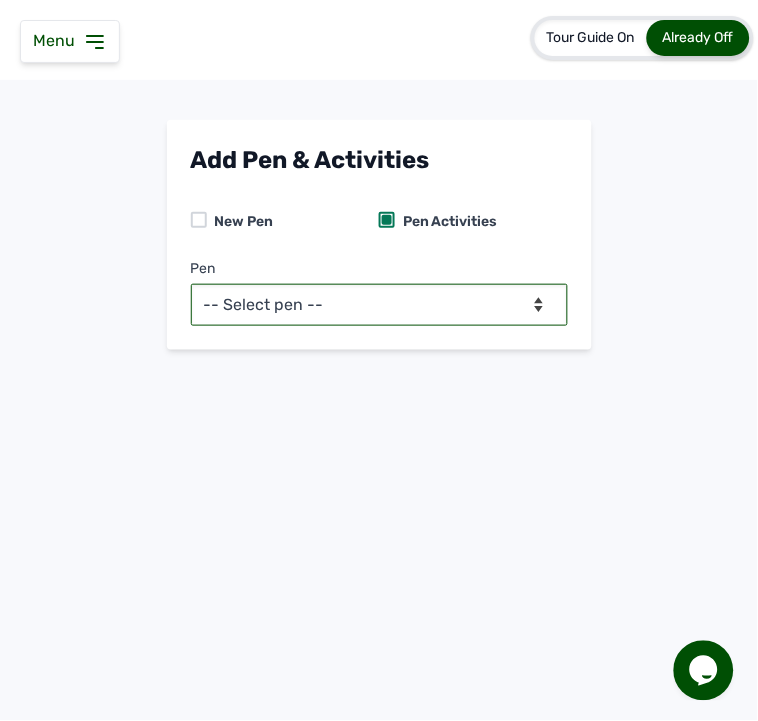 click on "-- Select pen -- Pen A (Broilers)" at bounding box center (379, 305) 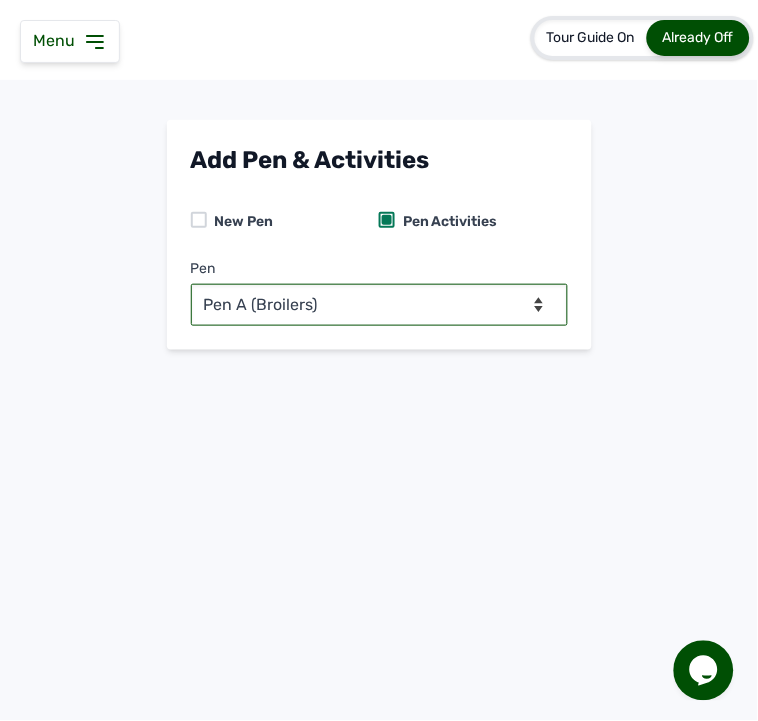 click on "-- Select pen -- Pen A (Broilers)" at bounding box center (379, 305) 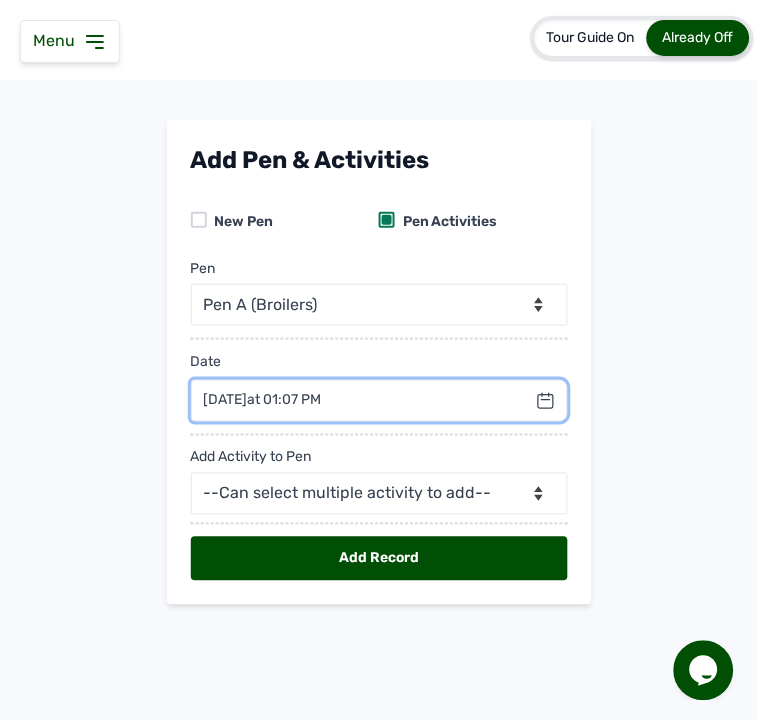 click at bounding box center [379, 401] 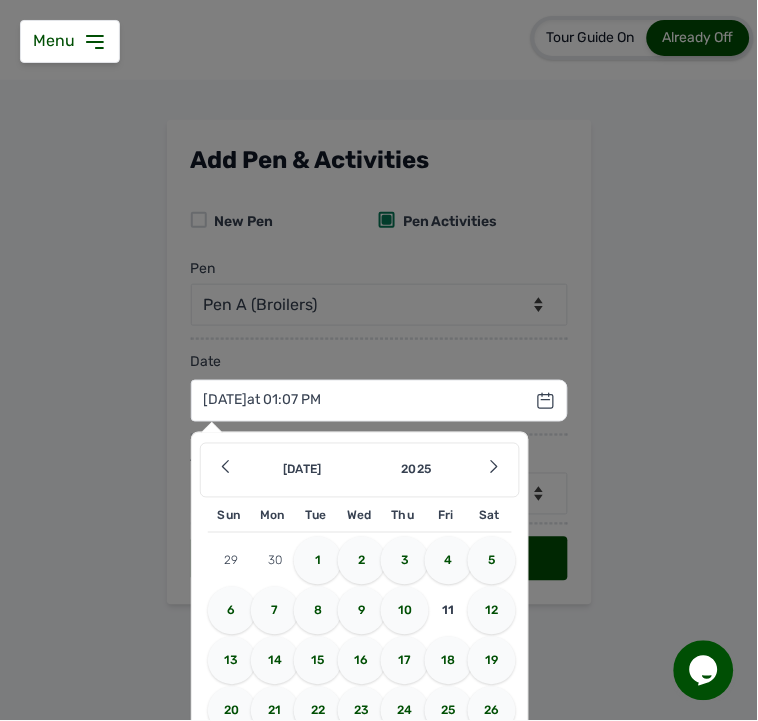 click on "9" at bounding box center (362, 611) 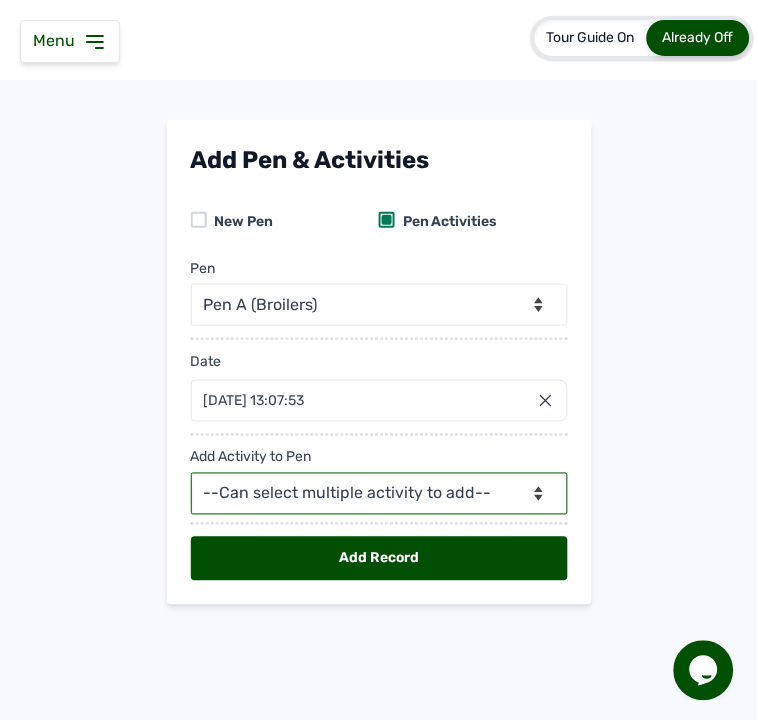 click on "--Can select multiple activity to add-- Raw Material Losses Weight" at bounding box center [379, 494] 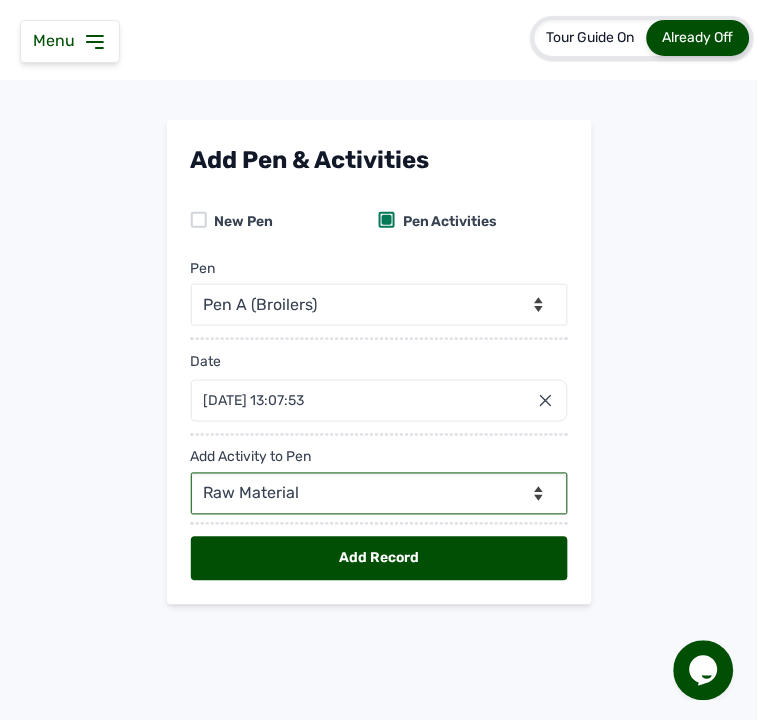 click on "--Can select multiple activity to add-- Raw Material Losses Weight" at bounding box center [379, 494] 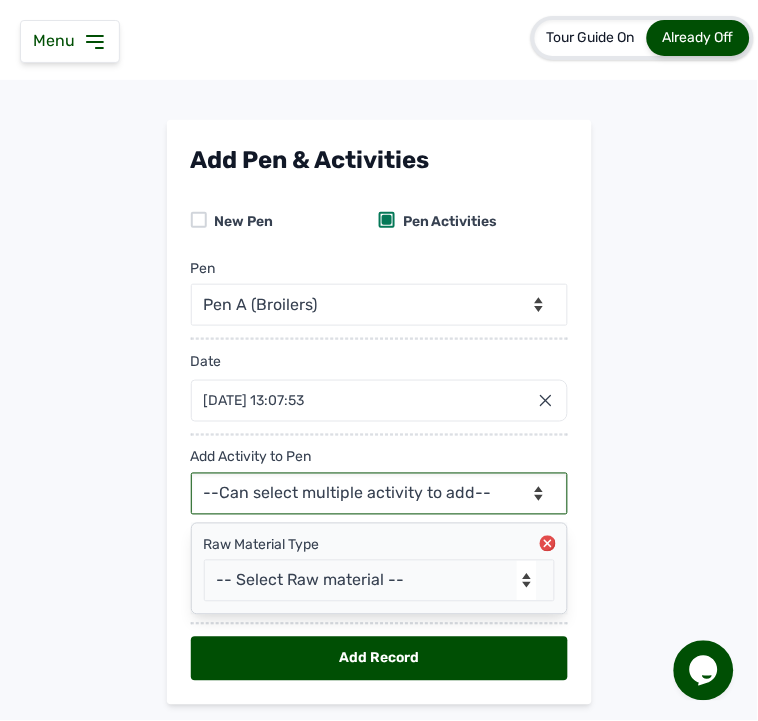 scroll, scrollTop: 57, scrollLeft: 0, axis: vertical 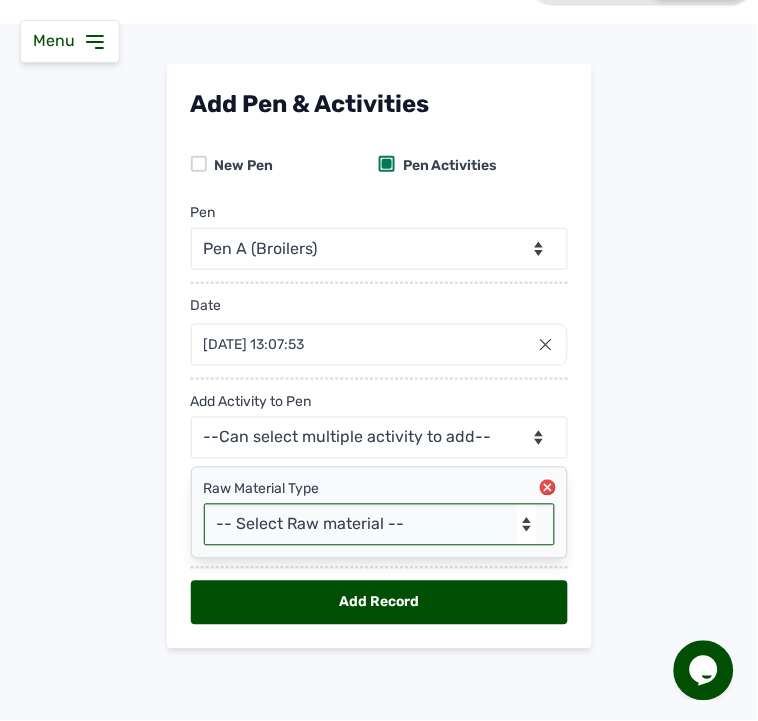 click on "-- Select Raw material -- feeds medications vaccines Biomass Fuel" at bounding box center [379, 525] 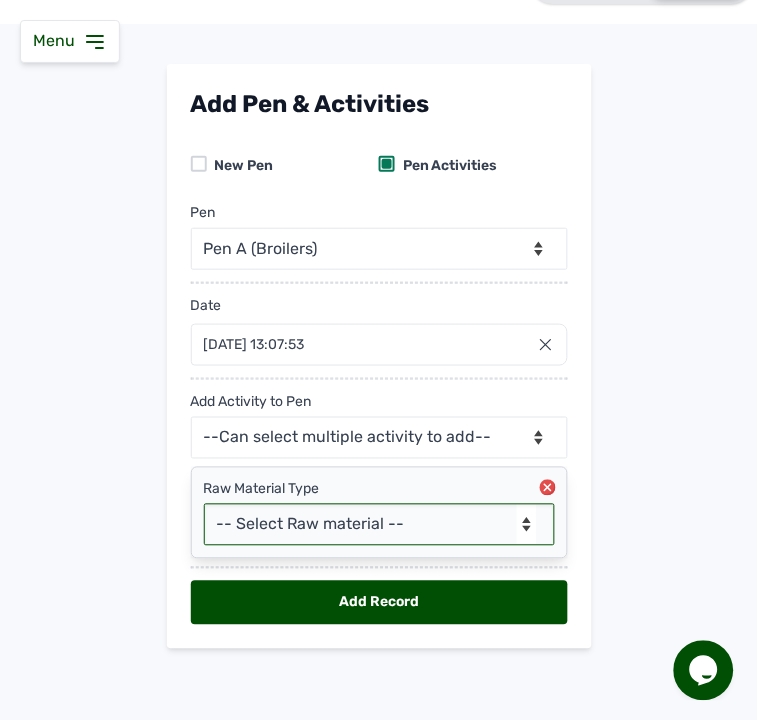 select on "feeds" 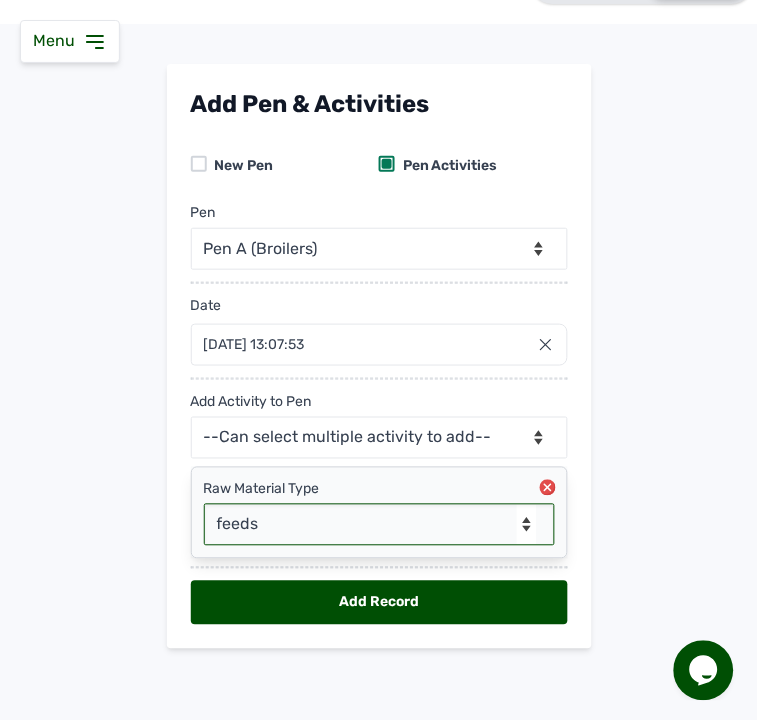 click on "-- Select Raw material -- feeds medications vaccines Biomass Fuel" at bounding box center [379, 525] 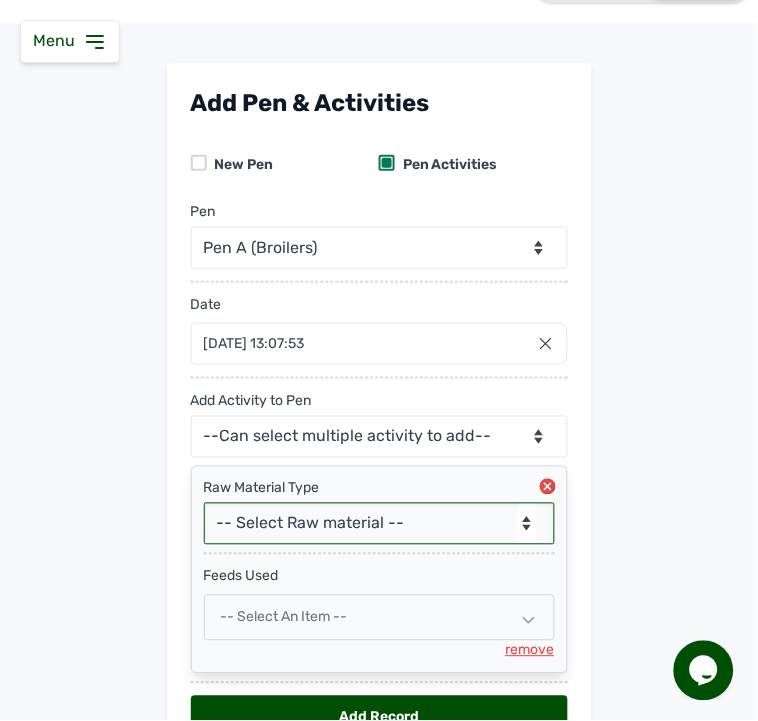 click on "-- Select an Item --" at bounding box center [379, 618] 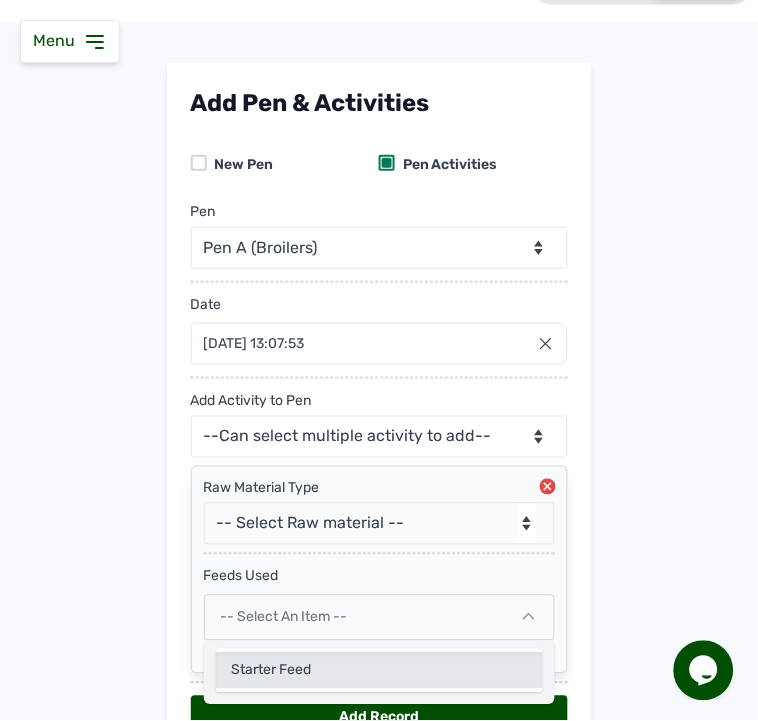 click on "Starter Feed" 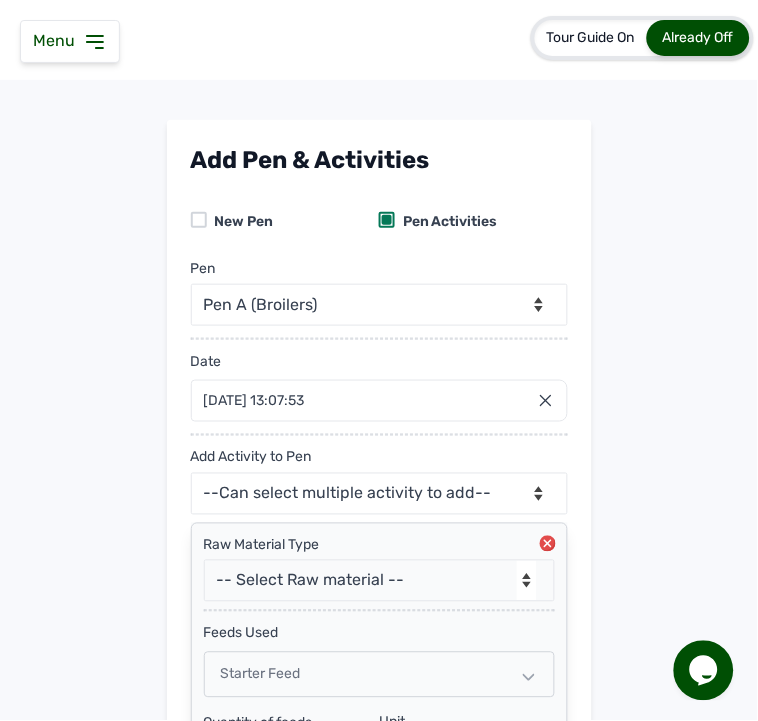 scroll, scrollTop: 256, scrollLeft: 0, axis: vertical 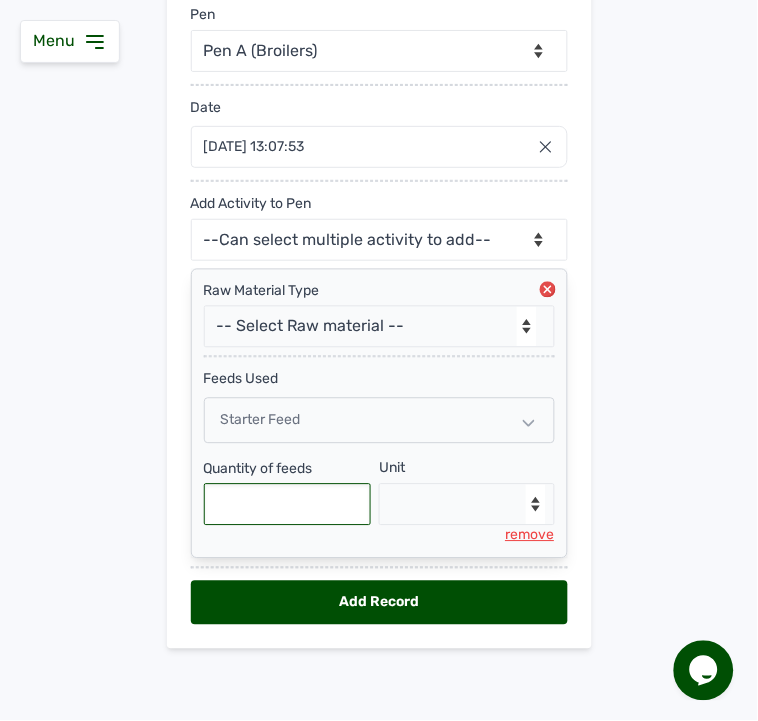 click at bounding box center [288, 505] 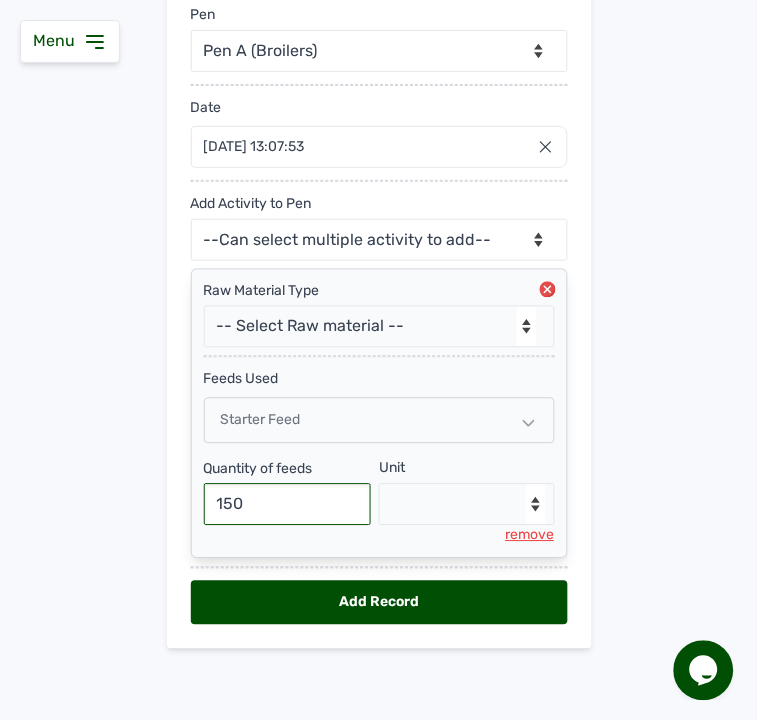 type on "150" 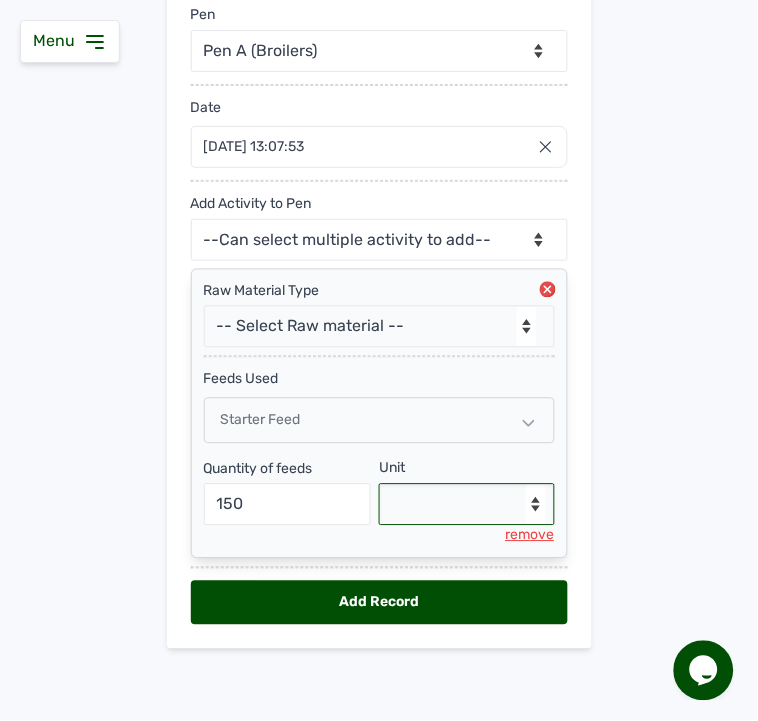 click on "--Select unit-- Bag(s) Kg" at bounding box center (467, 505) 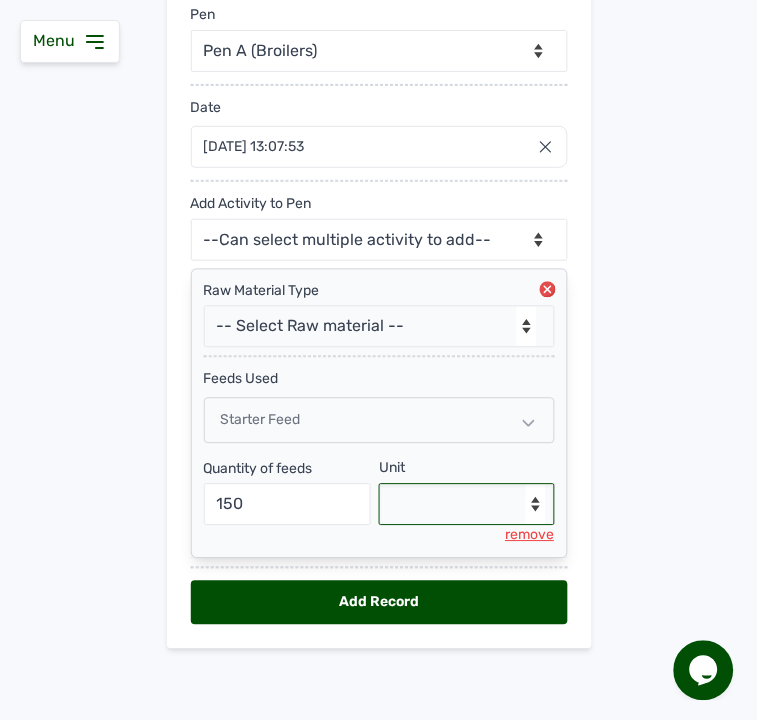 select on "Kg" 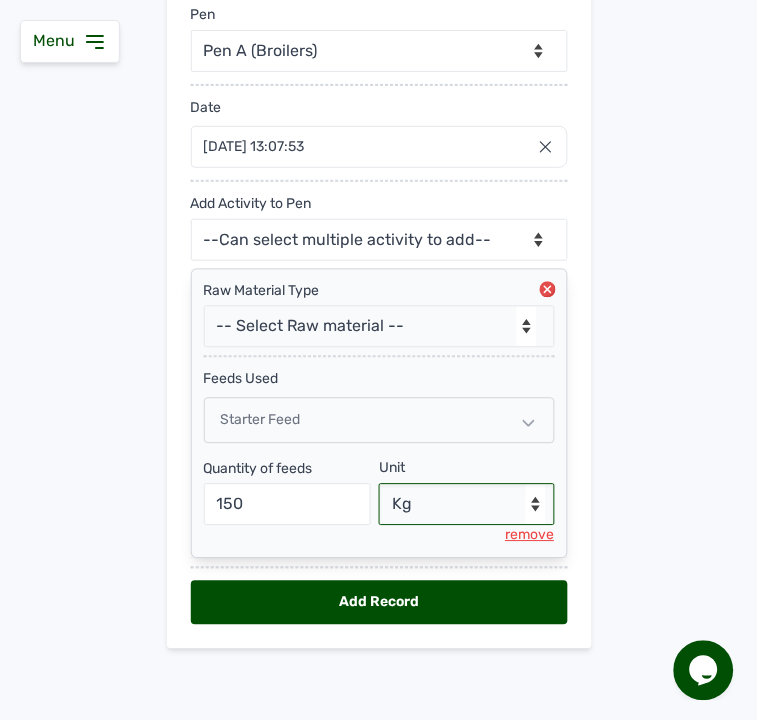 click on "--Select unit-- Bag(s) Kg" at bounding box center (467, 505) 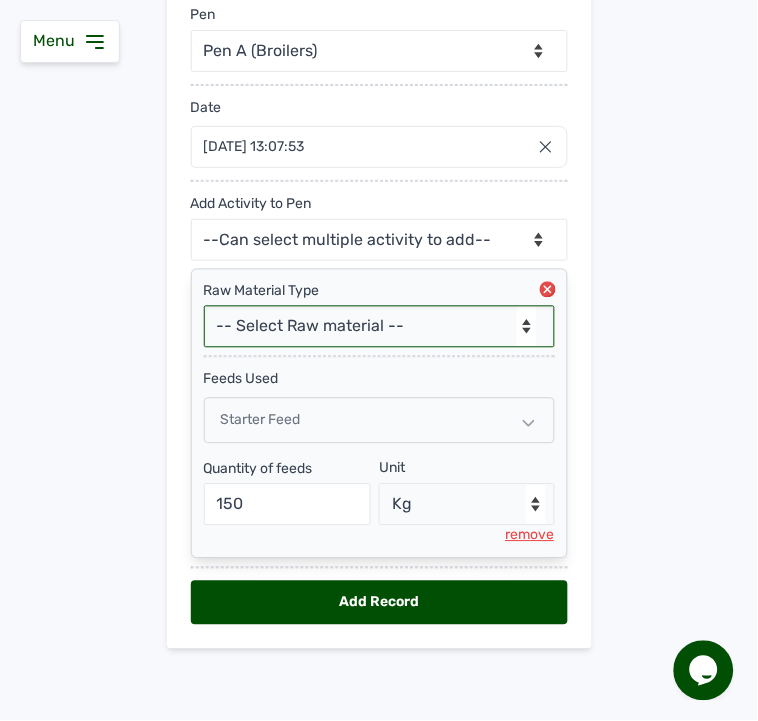click on "-- Select Raw material -- feeds medications vaccines Biomass Fuel" at bounding box center [379, 327] 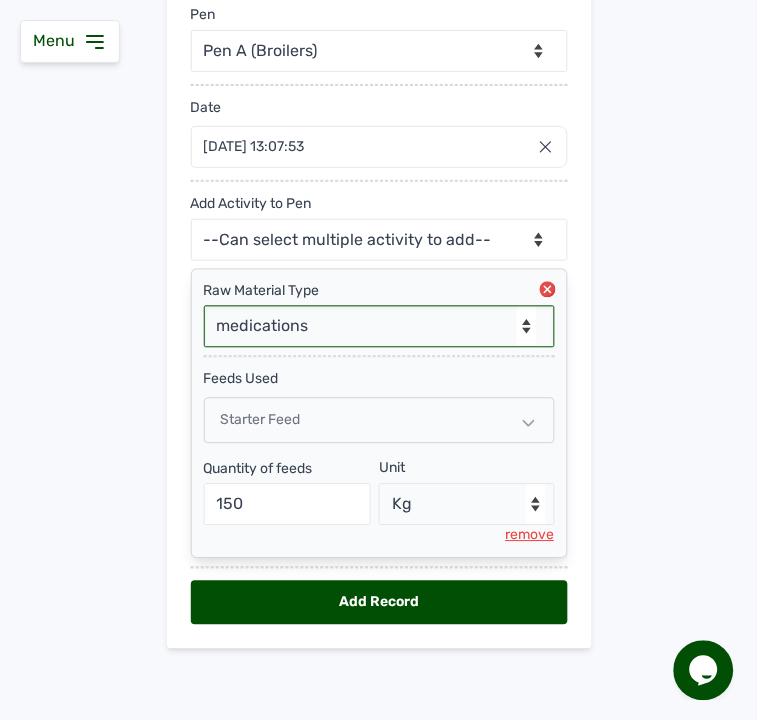 click on "-- Select Raw material -- feeds medications vaccines Biomass Fuel" at bounding box center (379, 327) 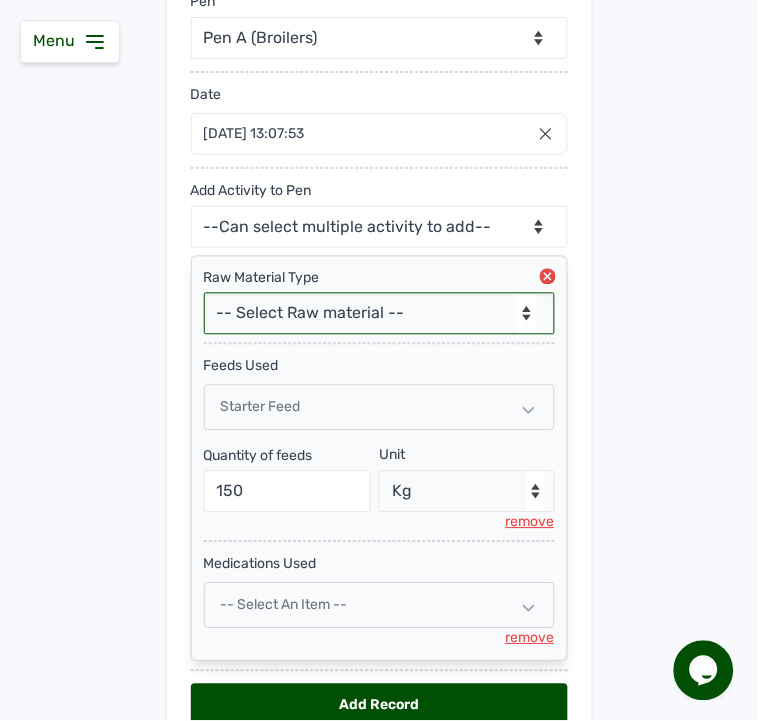 scroll, scrollTop: 373, scrollLeft: 0, axis: vertical 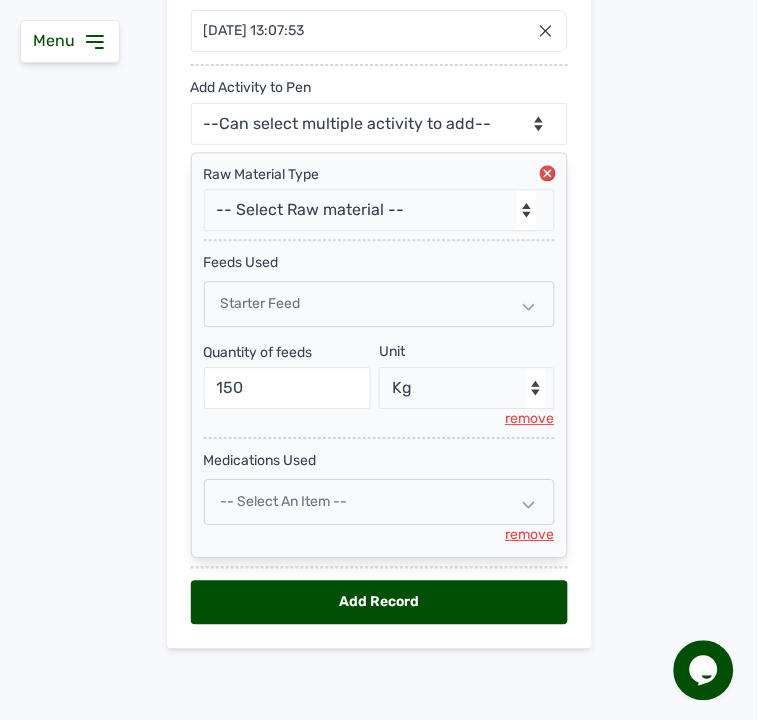 click on "-- Select an Item --" at bounding box center [379, 503] 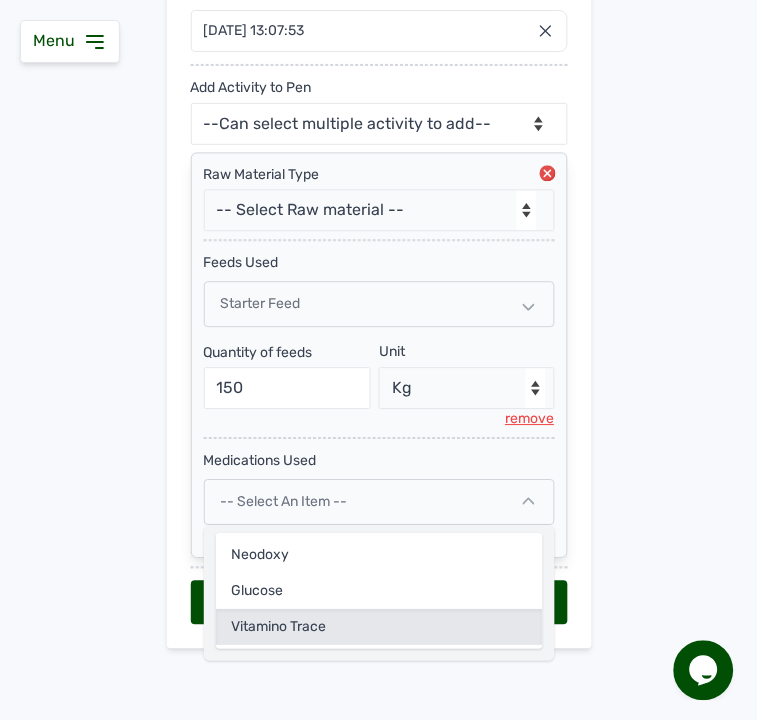click on "Vitamino Trace" 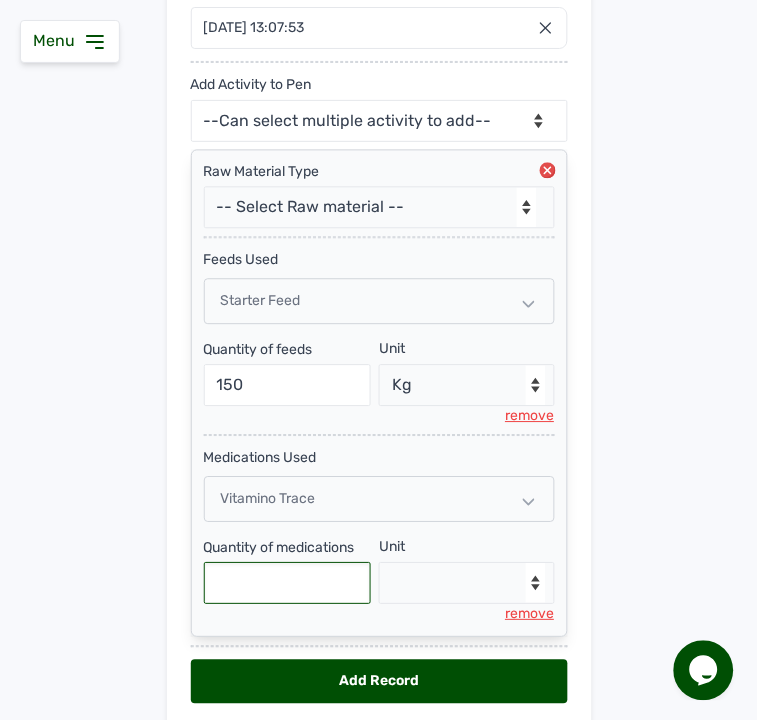 click at bounding box center (288, 584) 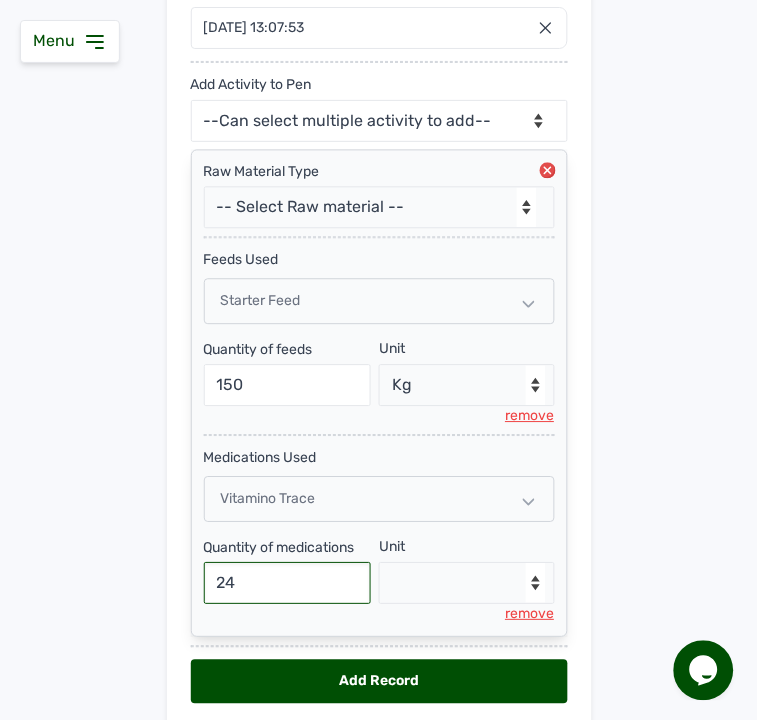 type on "24" 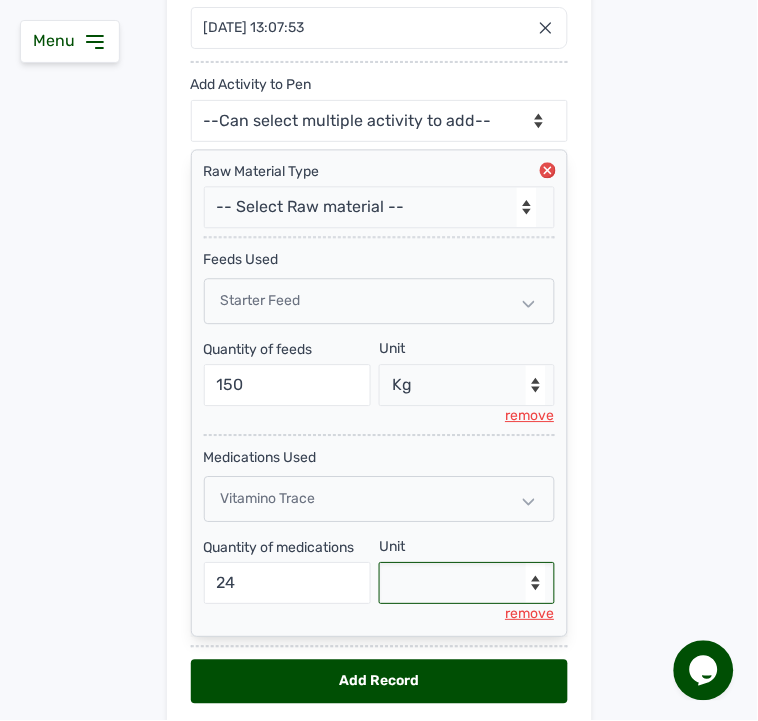 click on "--Select unit-- g" at bounding box center [467, 584] 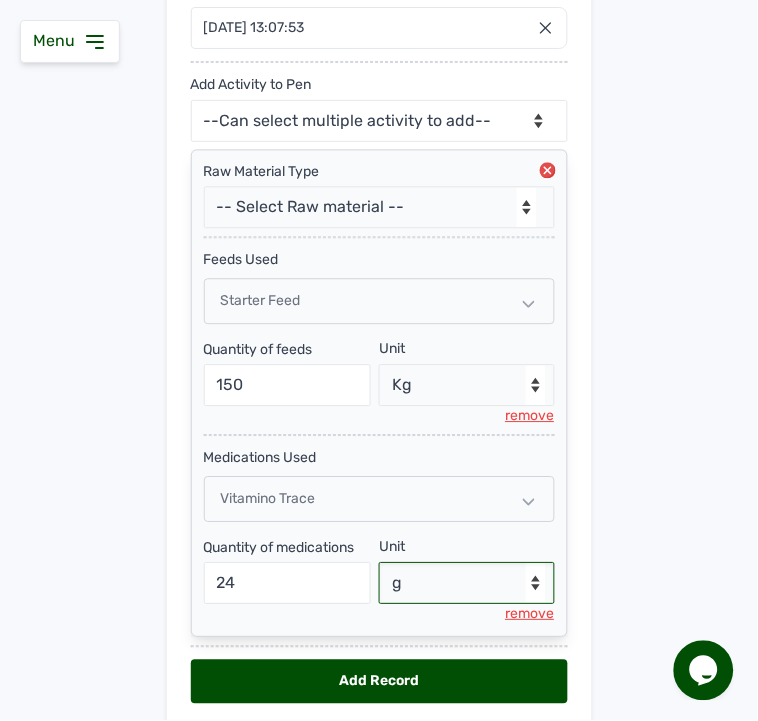 click on "--Select unit-- g" at bounding box center [467, 584] 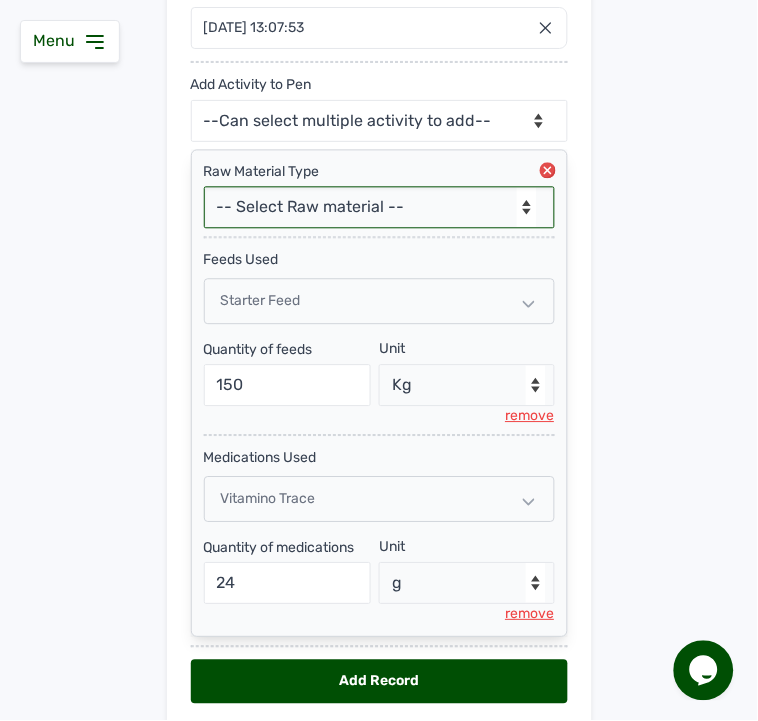 click on "-- Select Raw material -- feeds medications vaccines Biomass Fuel" at bounding box center (379, 208) 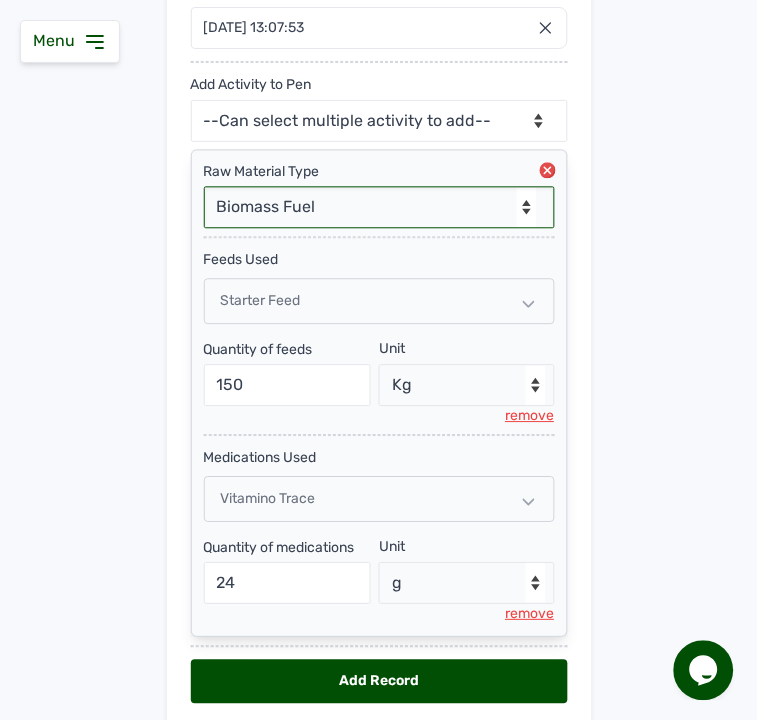 click on "-- Select Raw material -- feeds medications vaccines Biomass Fuel" at bounding box center [379, 208] 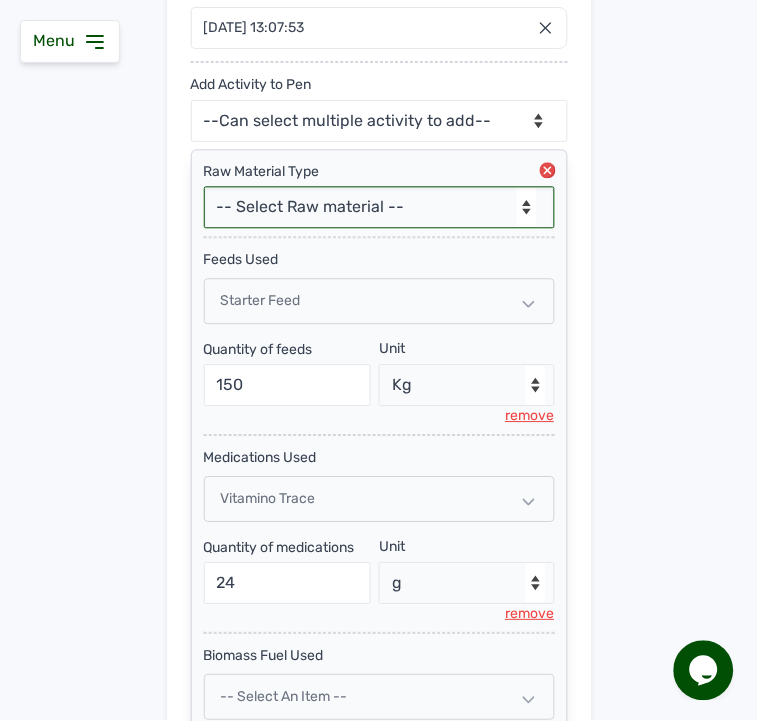 scroll, scrollTop: 572, scrollLeft: 0, axis: vertical 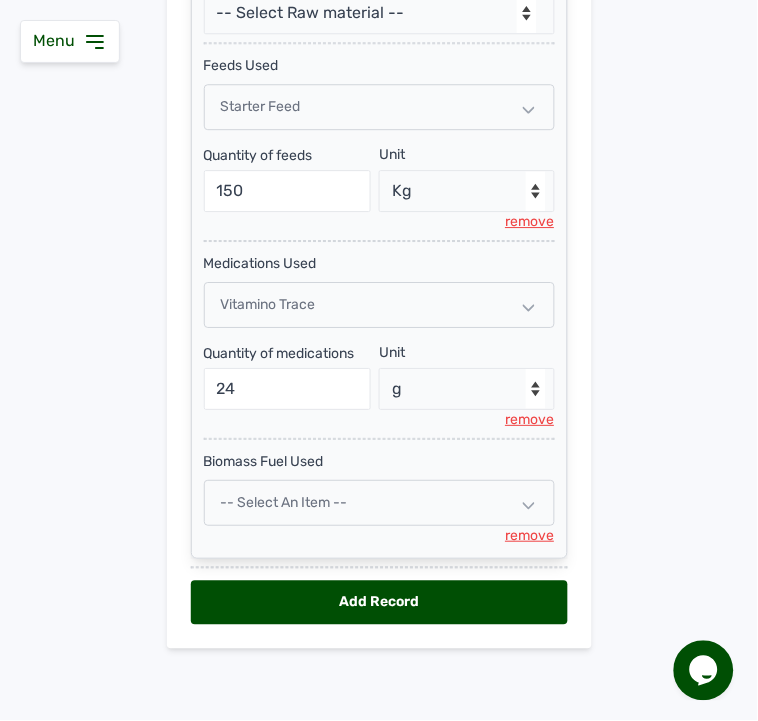 click on "-- Select an Item --" at bounding box center [379, 503] 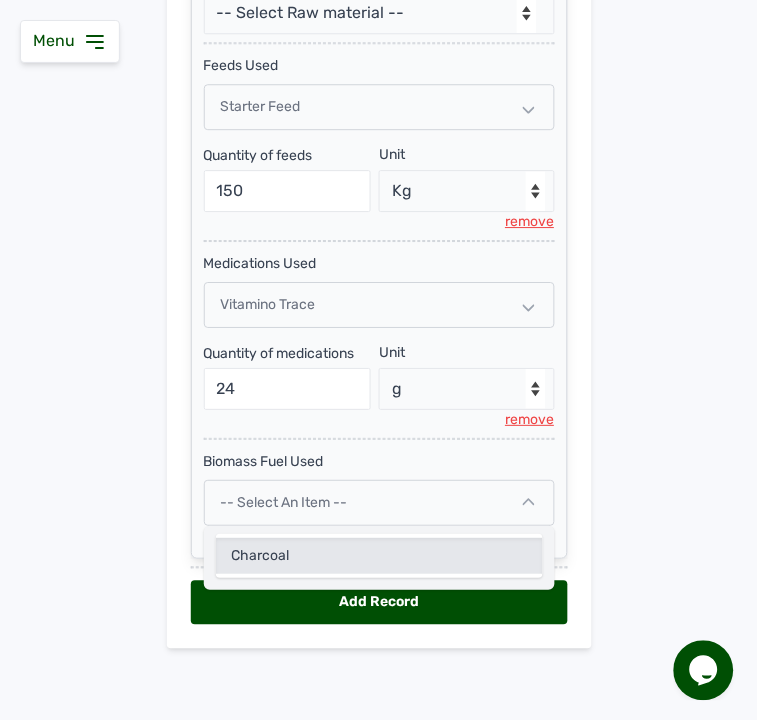 click on "Charcoal" 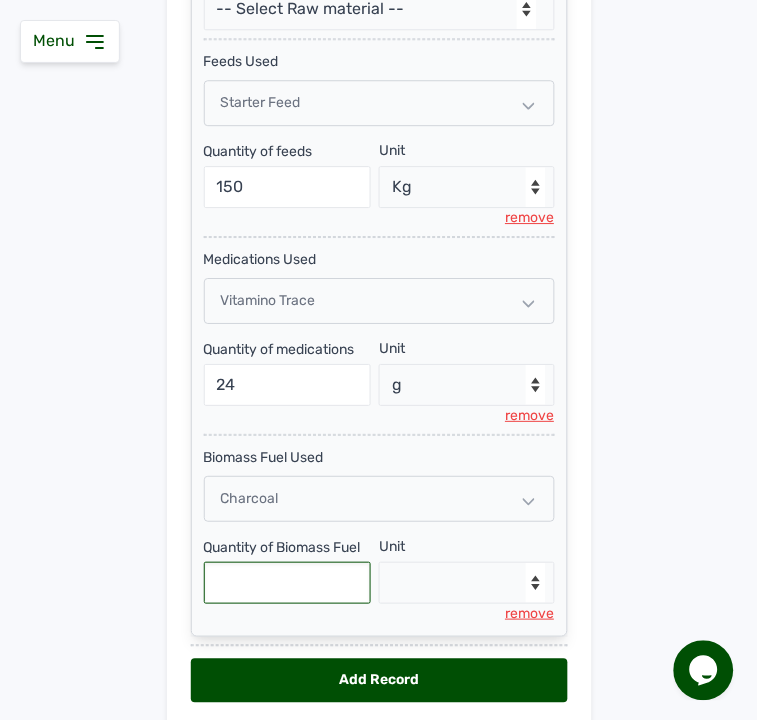 click at bounding box center [288, 583] 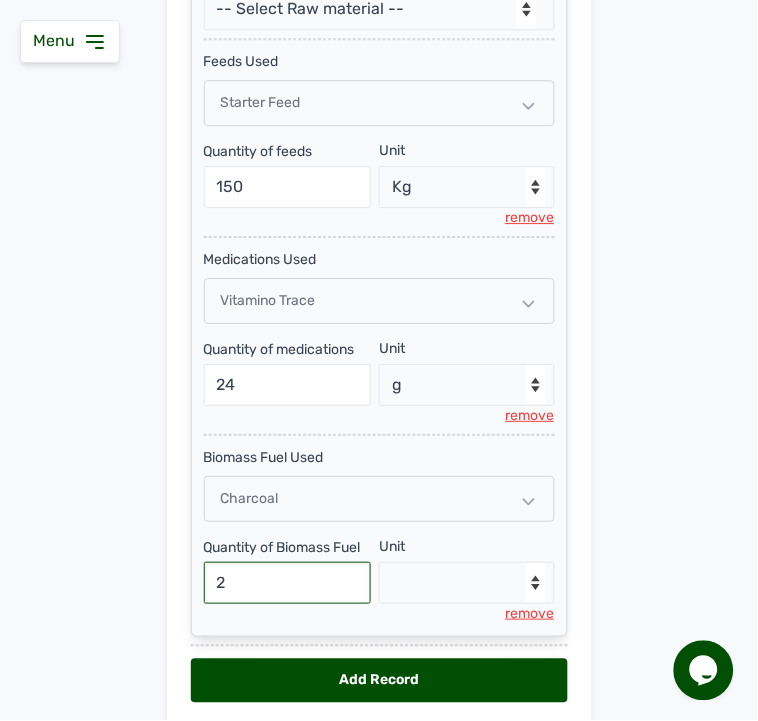 type on "2" 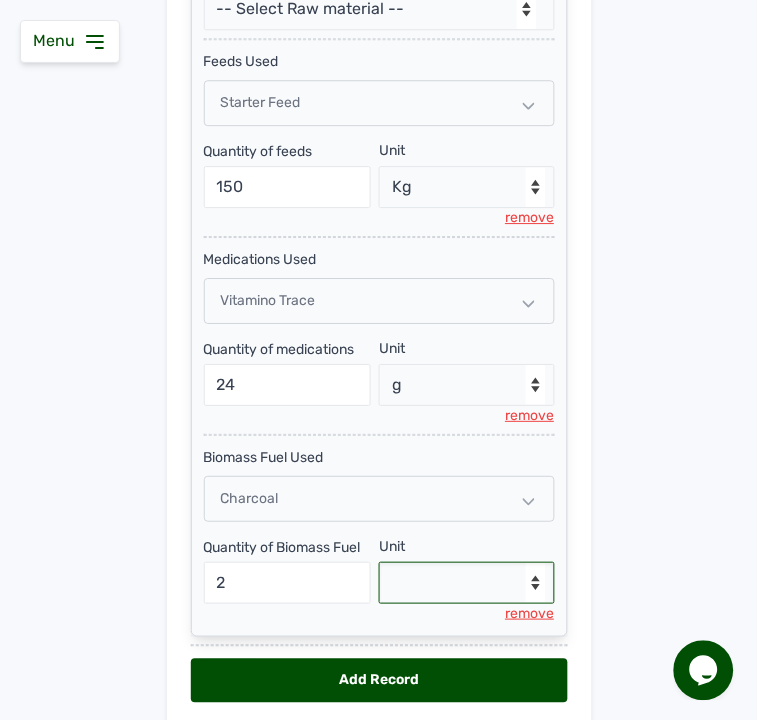click on "--Select unit-- Bag(s)" at bounding box center (467, 583) 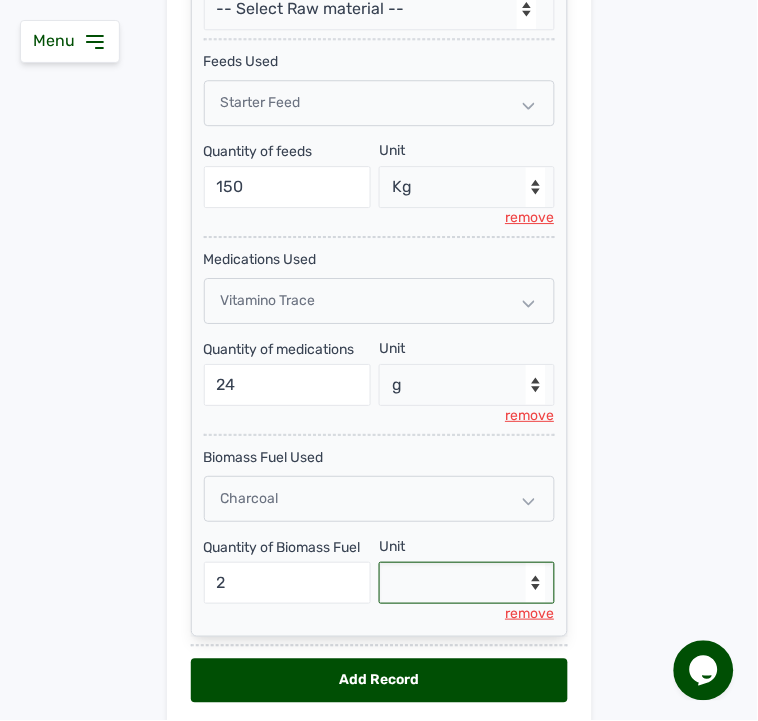 select on "Bag(s)" 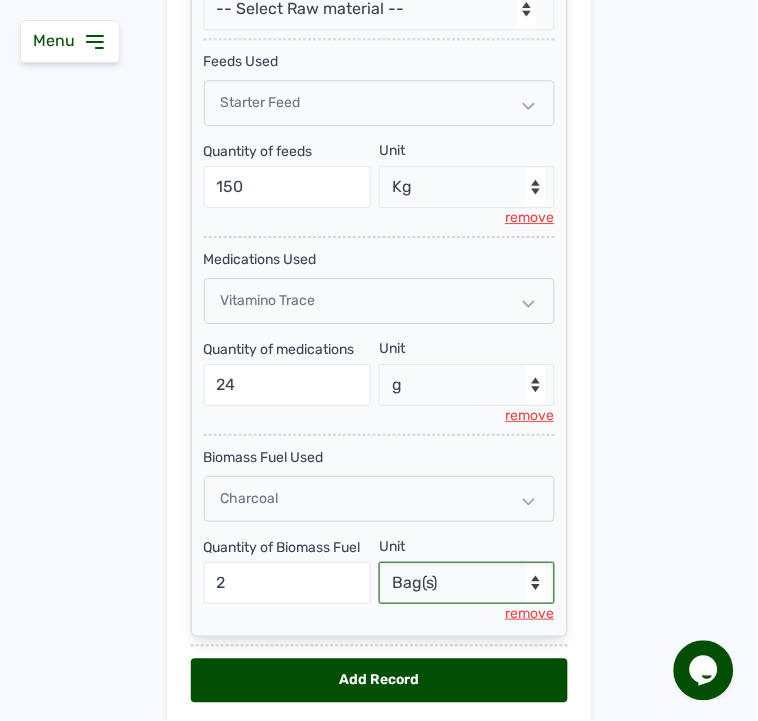 click on "--Select unit-- Bag(s)" at bounding box center (467, 583) 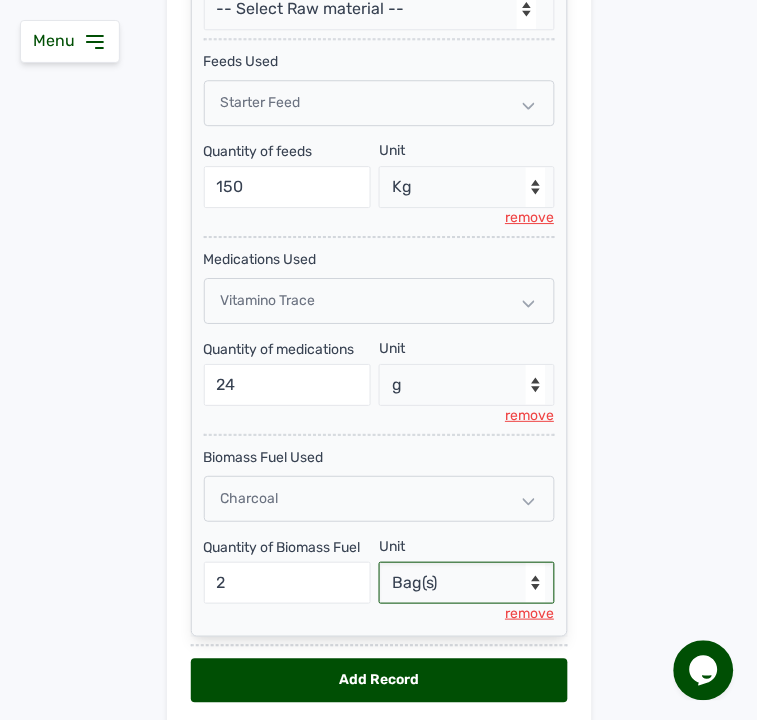 scroll, scrollTop: 654, scrollLeft: 0, axis: vertical 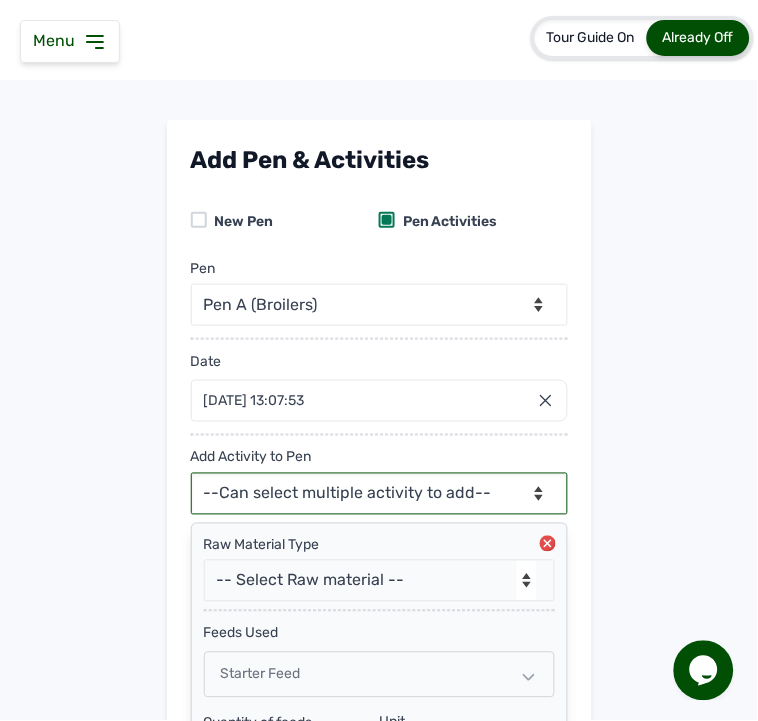 click on "--Can select multiple activity to add-- Raw Material Losses Weight" at bounding box center (379, 494) 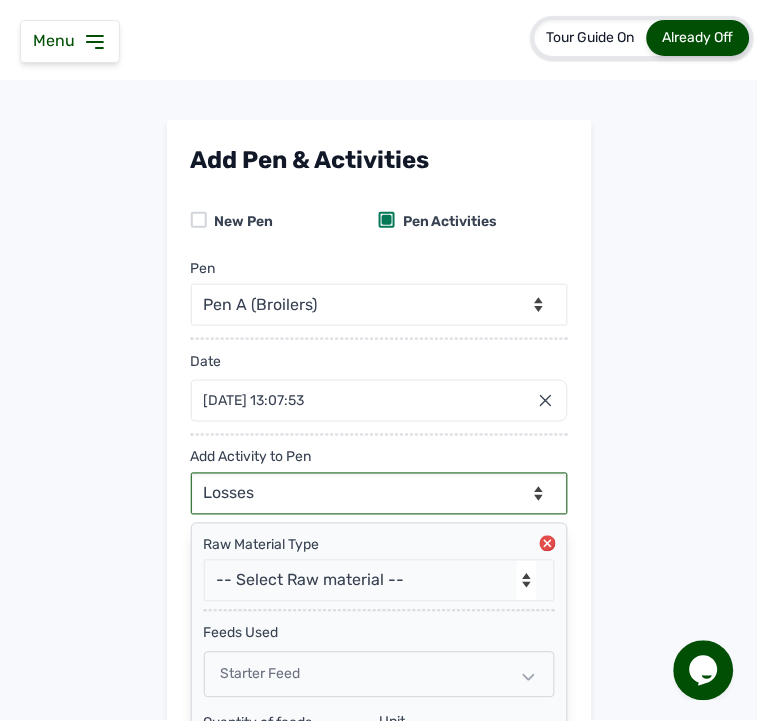 click on "--Can select multiple activity to add-- Raw Material Losses Weight" at bounding box center [379, 494] 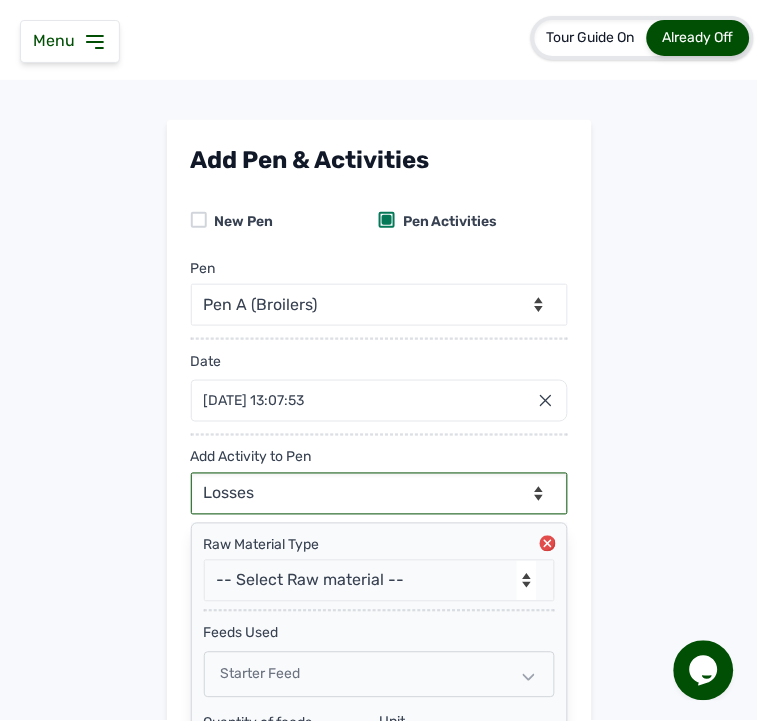 select on "null" 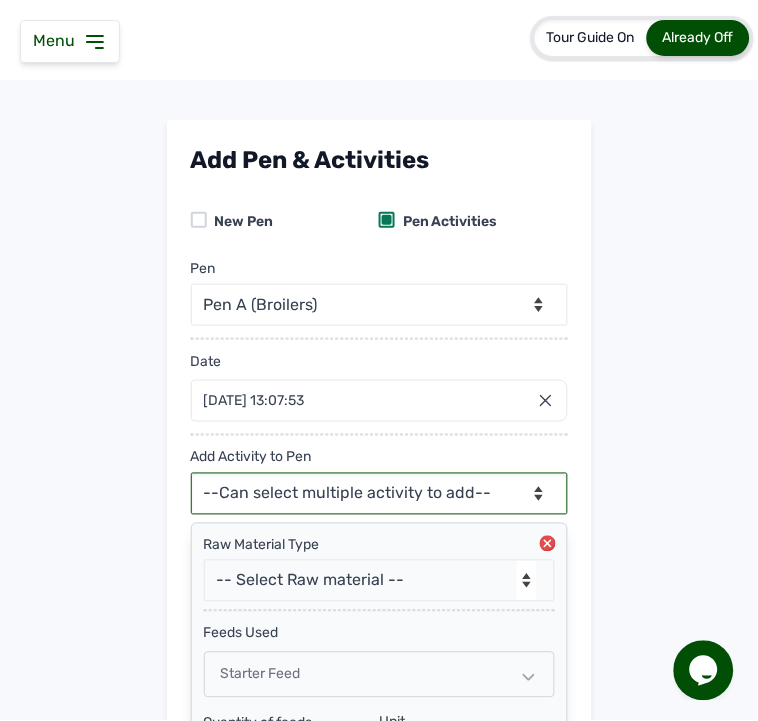 scroll, scrollTop: 754, scrollLeft: 0, axis: vertical 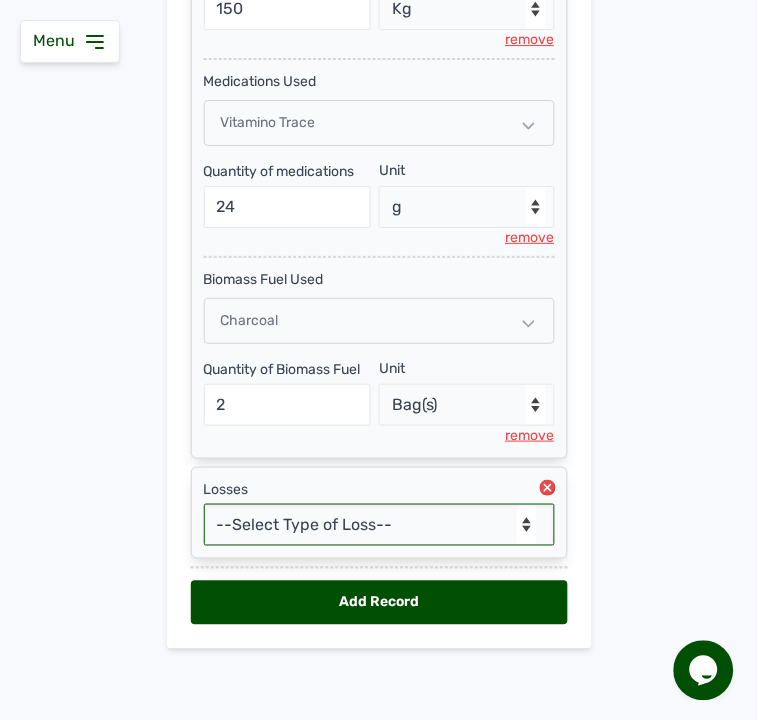 click on "--Select Type of Loss-- Mortality Culled Theft" at bounding box center [379, 525] 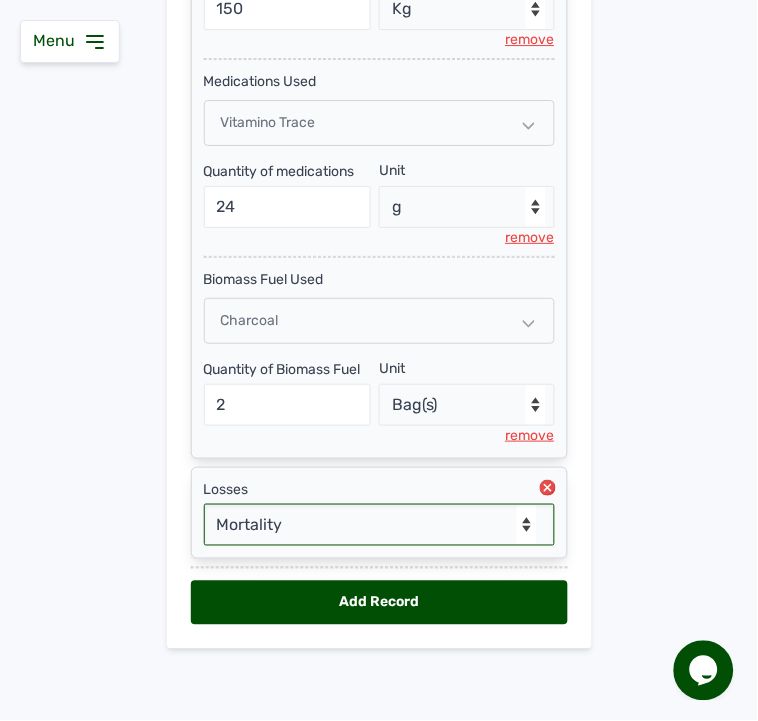 click on "--Select Type of Loss-- Mortality Culled Theft" at bounding box center (379, 525) 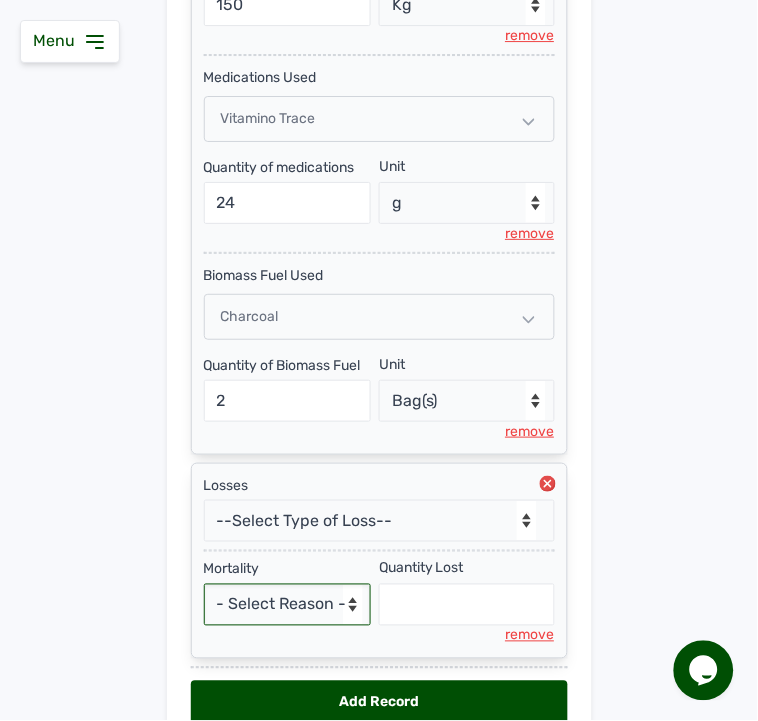 click on "- Select Reason - Disease Late Vaccination Wrong Vaccination Heat [MEDICAL_DATA] Others" at bounding box center (288, 605) 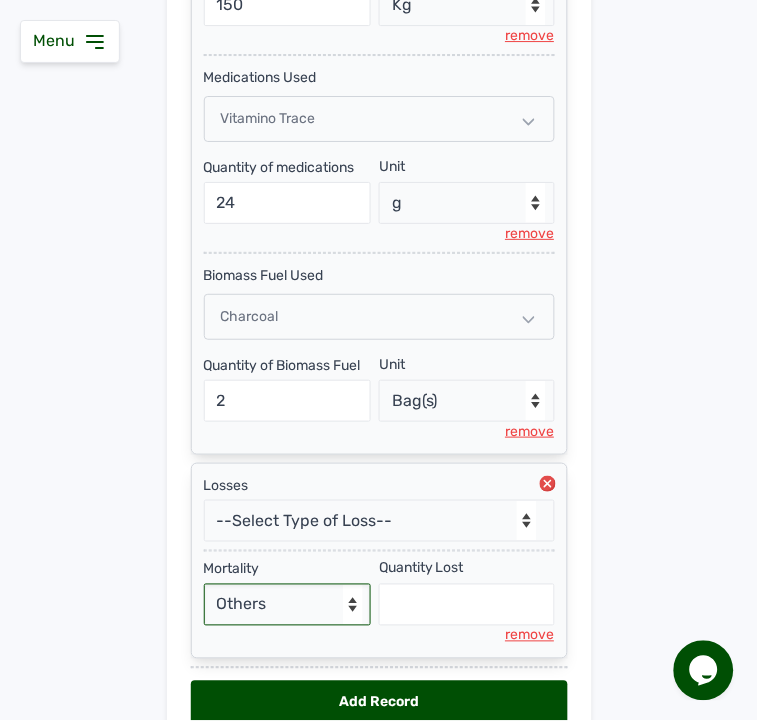 click on "- Select Reason - Disease Late Vaccination Wrong Vaccination Heat [MEDICAL_DATA] Others" at bounding box center (288, 605) 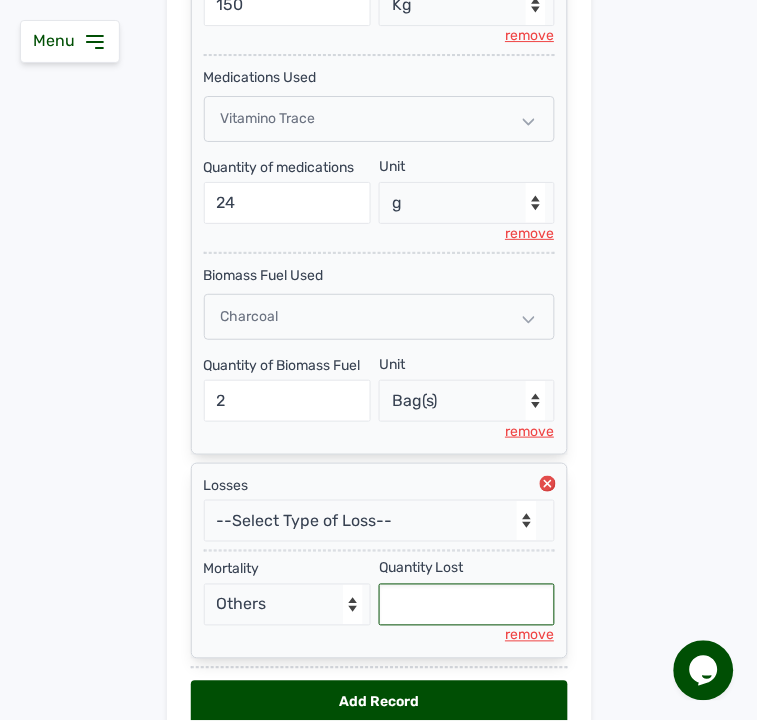 click at bounding box center (467, 605) 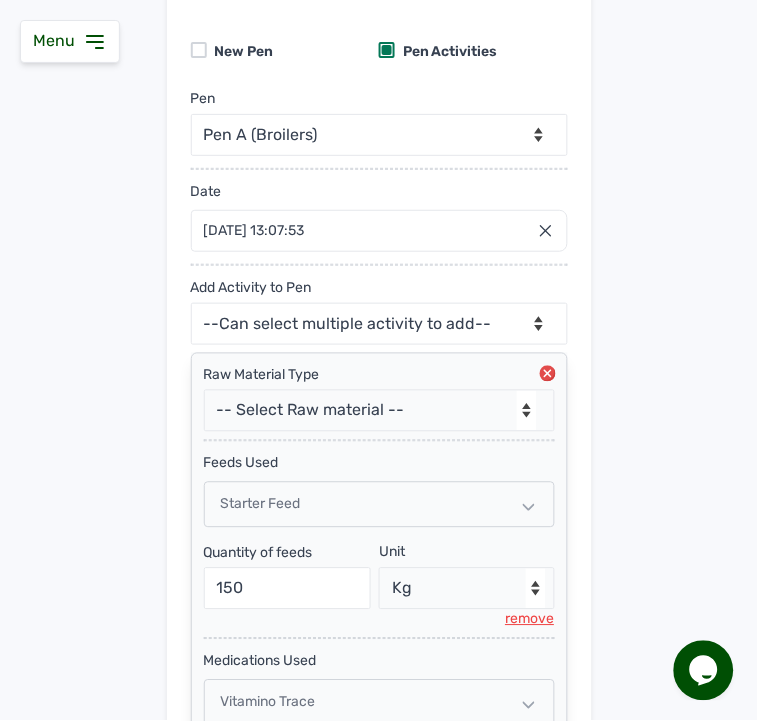scroll, scrollTop: 0, scrollLeft: 0, axis: both 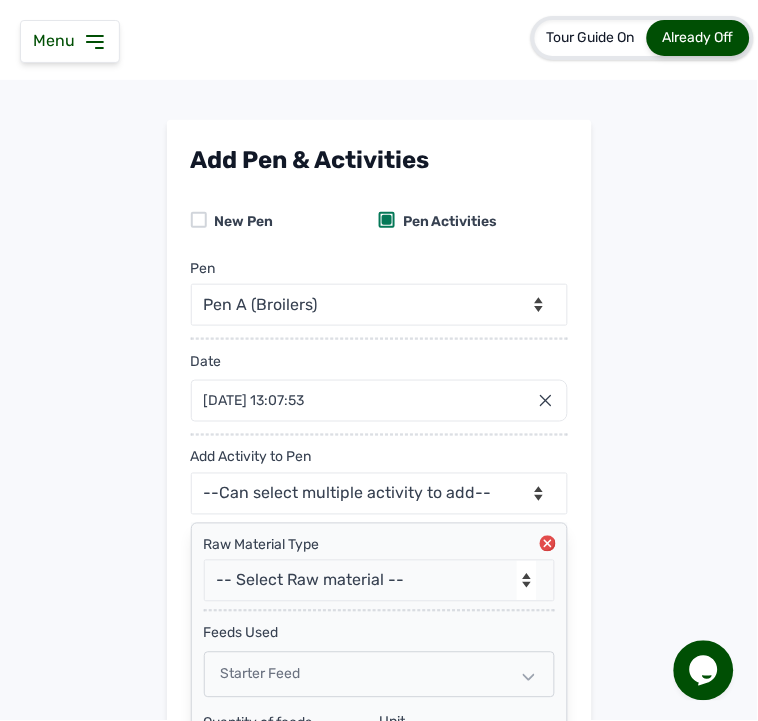 type on "4" 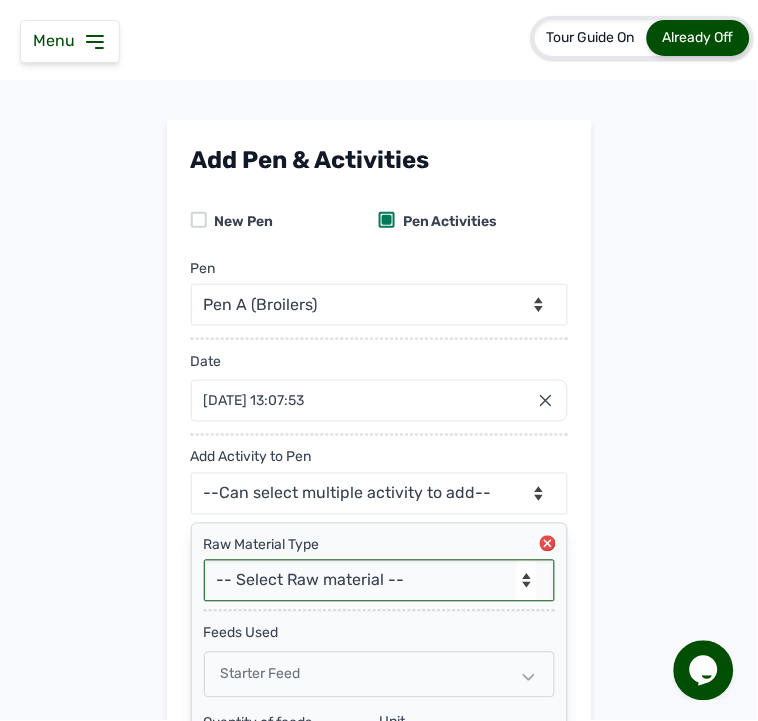 click on "-- Select Raw material -- feeds medications vaccines Biomass Fuel" at bounding box center (379, 581) 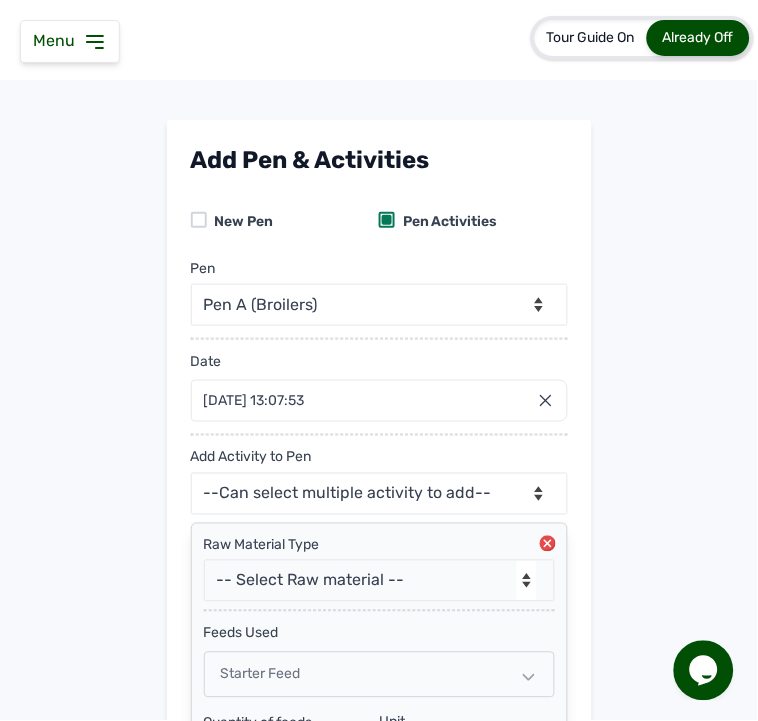 drag, startPoint x: 634, startPoint y: 508, endPoint x: 537, endPoint y: 487, distance: 99.24717 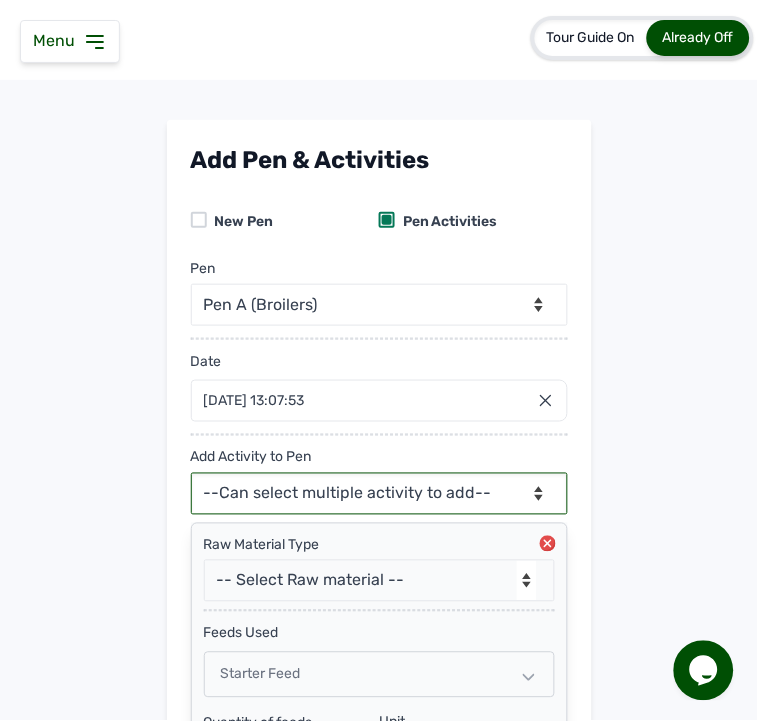click on "--Can select multiple activity to add-- Raw Material Losses Weight" at bounding box center (379, 494) 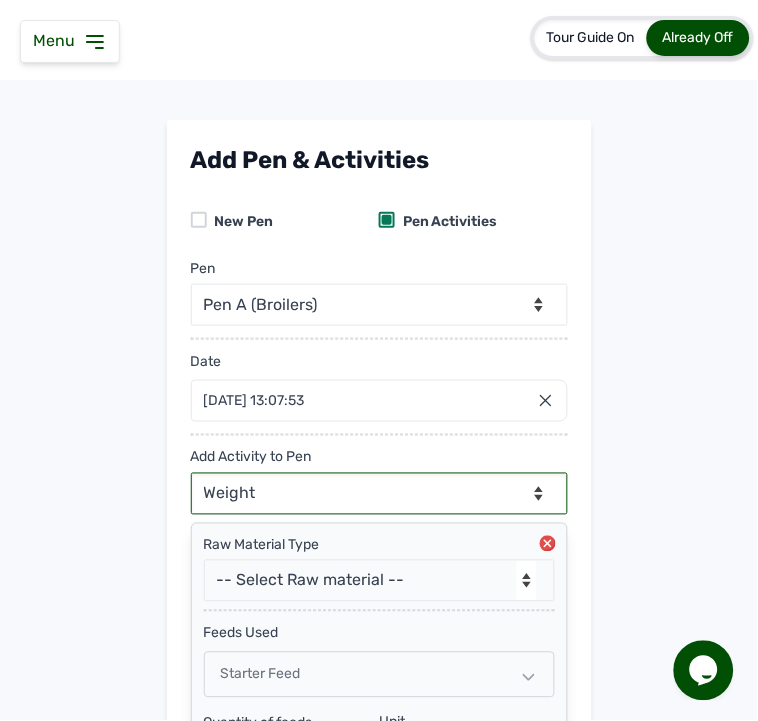 click on "--Can select multiple activity to add-- Raw Material Losses Weight" at bounding box center [379, 494] 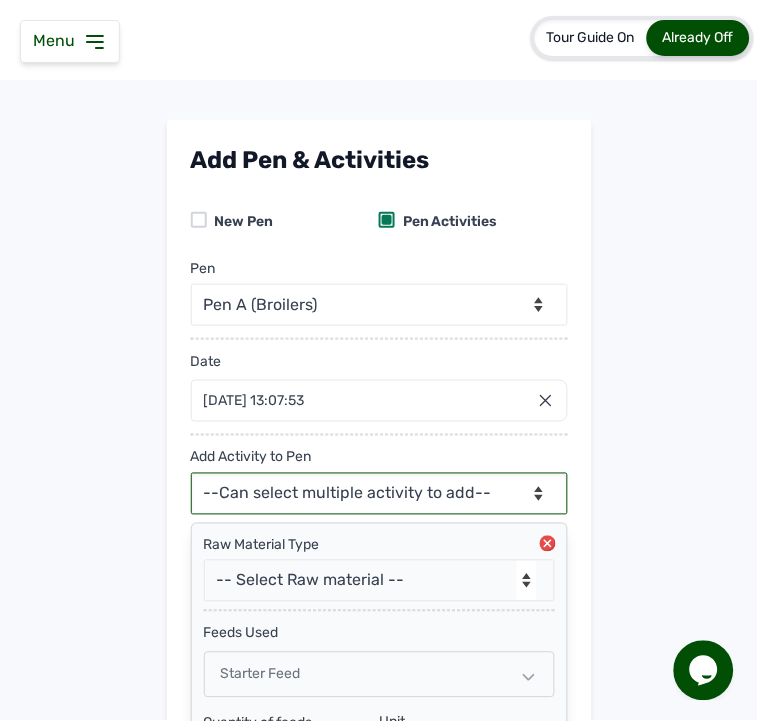 scroll, scrollTop: 958, scrollLeft: 0, axis: vertical 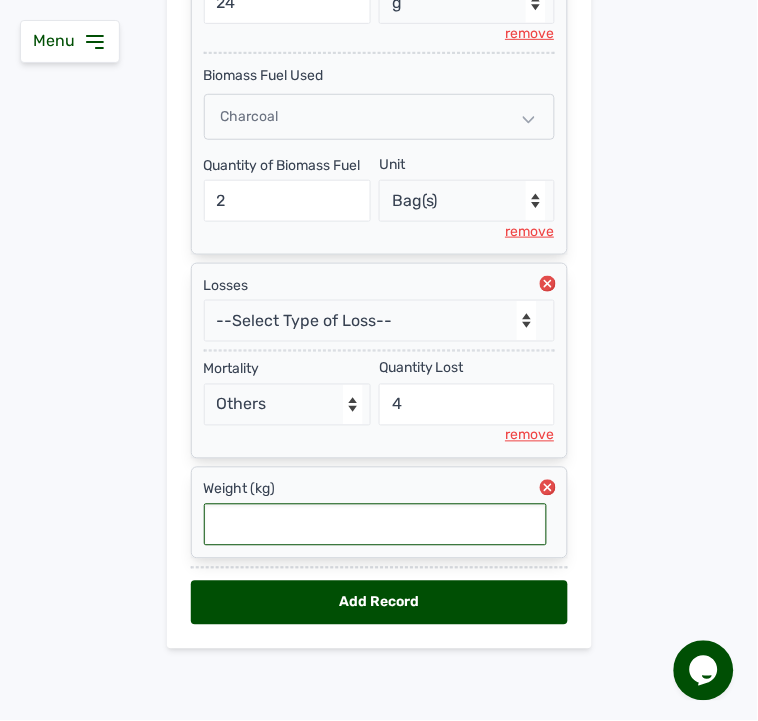 click at bounding box center [375, 525] 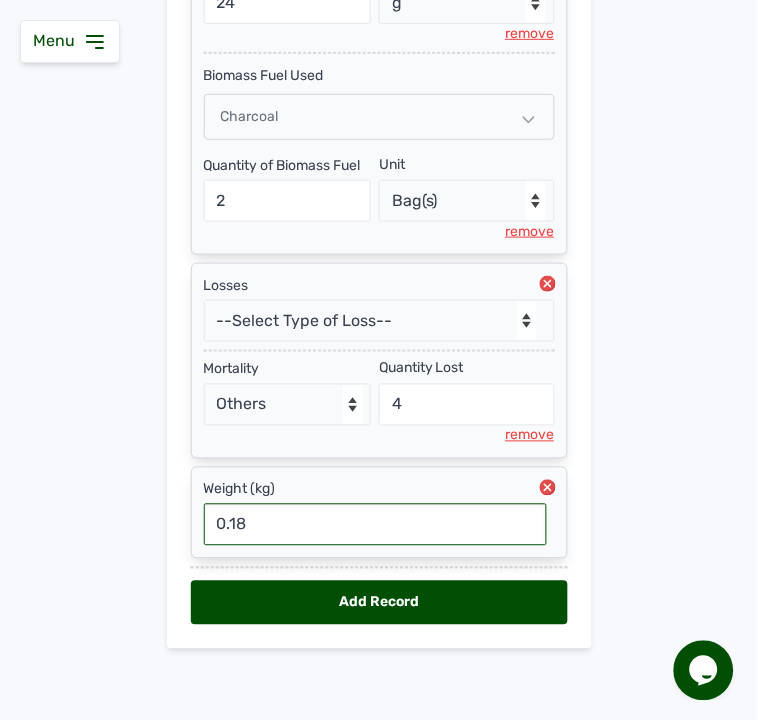 type on "0.182" 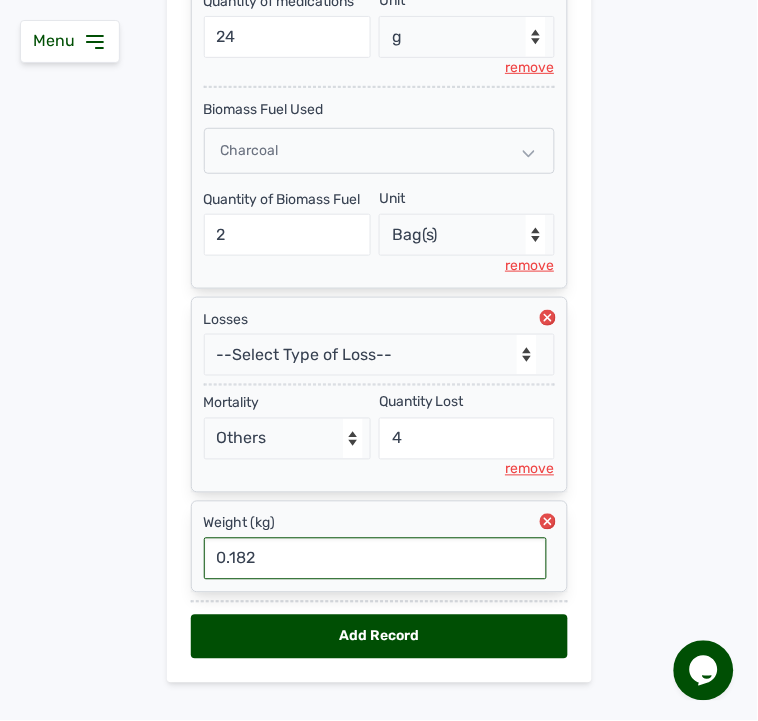 scroll, scrollTop: 958, scrollLeft: 0, axis: vertical 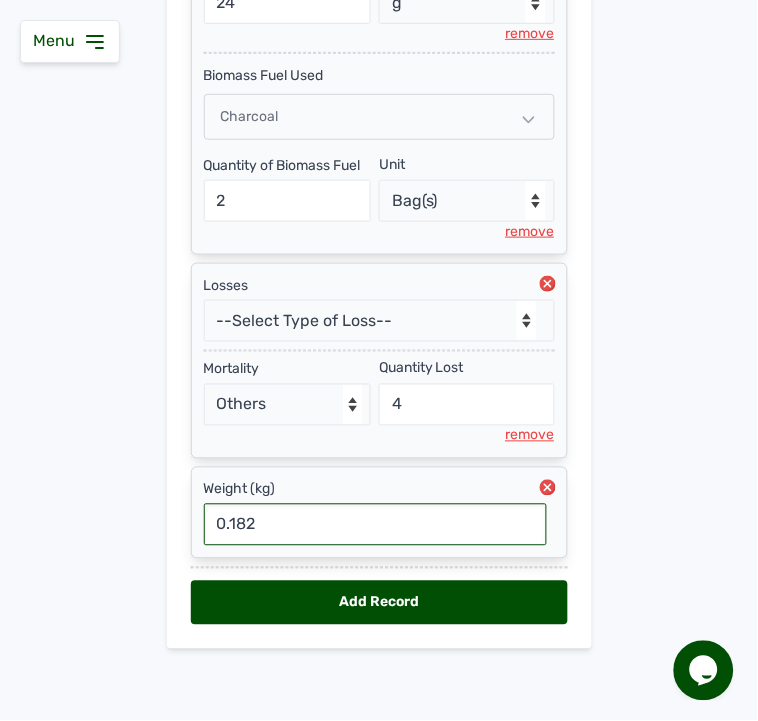 click on "Add Record" at bounding box center [379, 603] 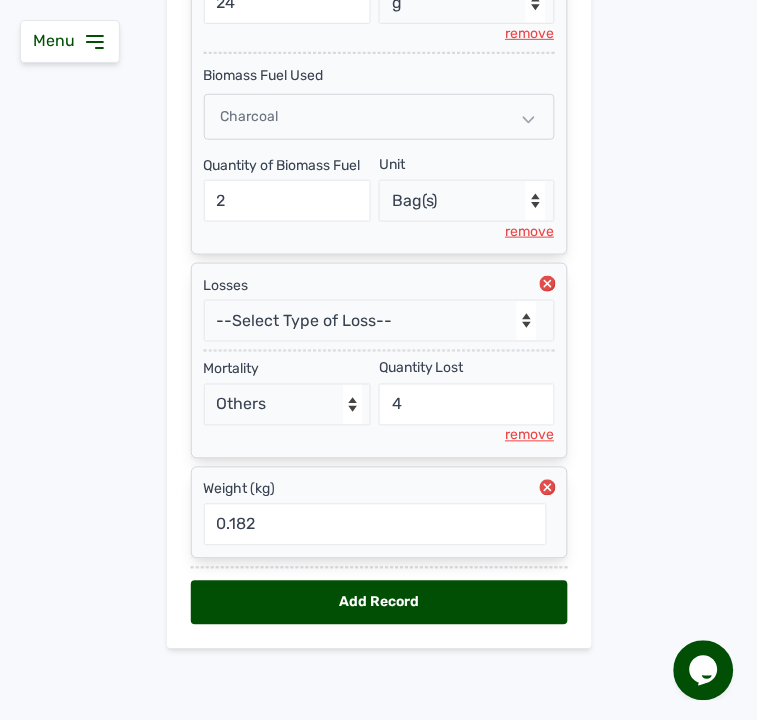 select 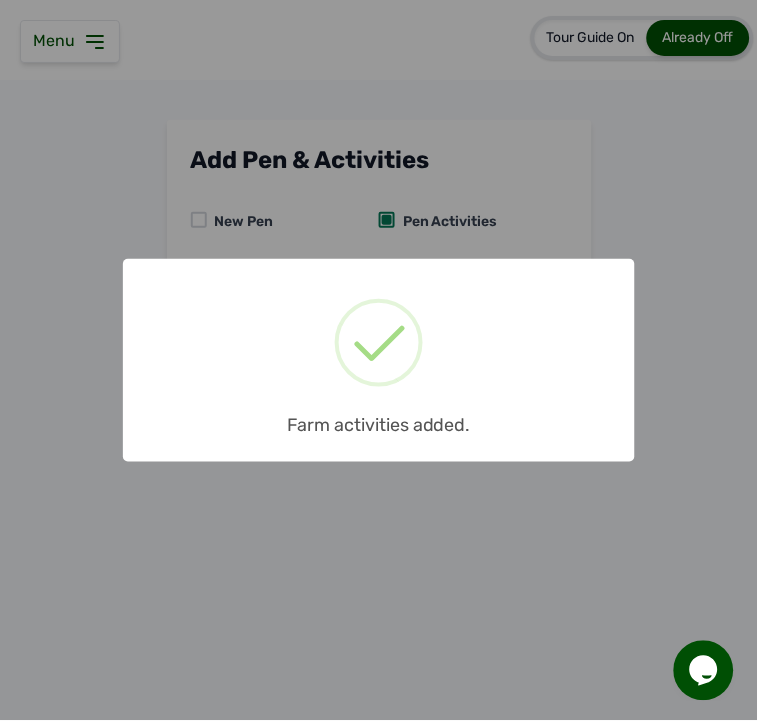 scroll, scrollTop: 0, scrollLeft: 0, axis: both 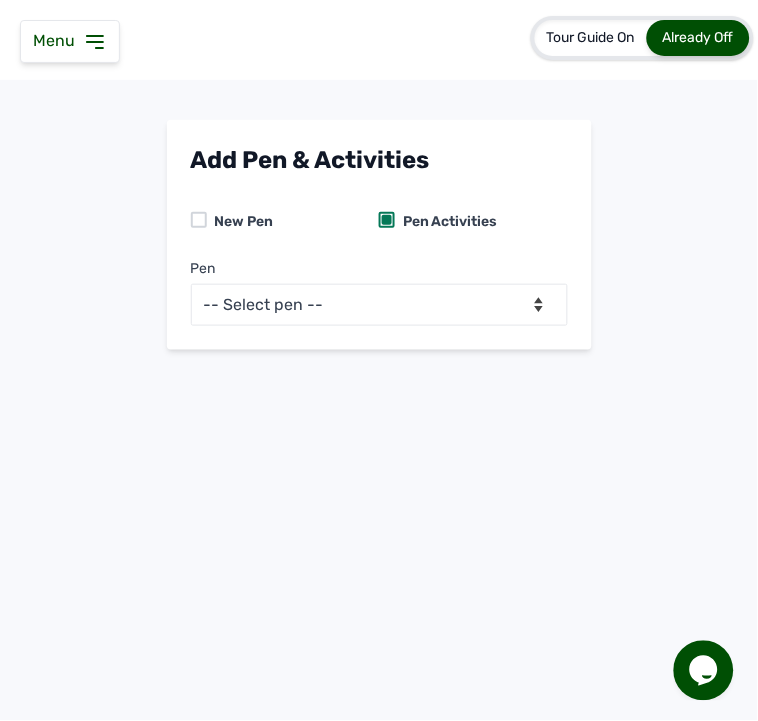 click 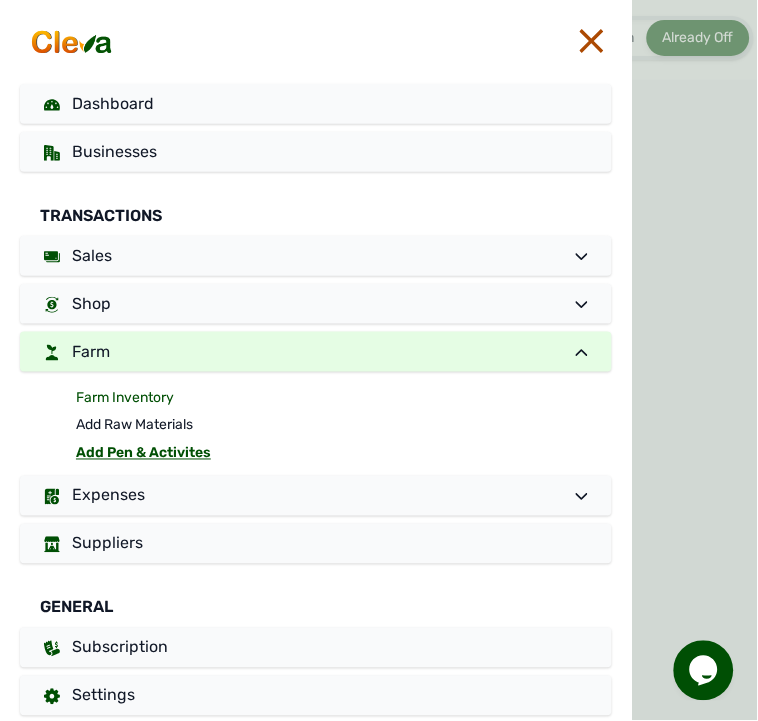 click on "Farm Inventory" at bounding box center (344, 398) 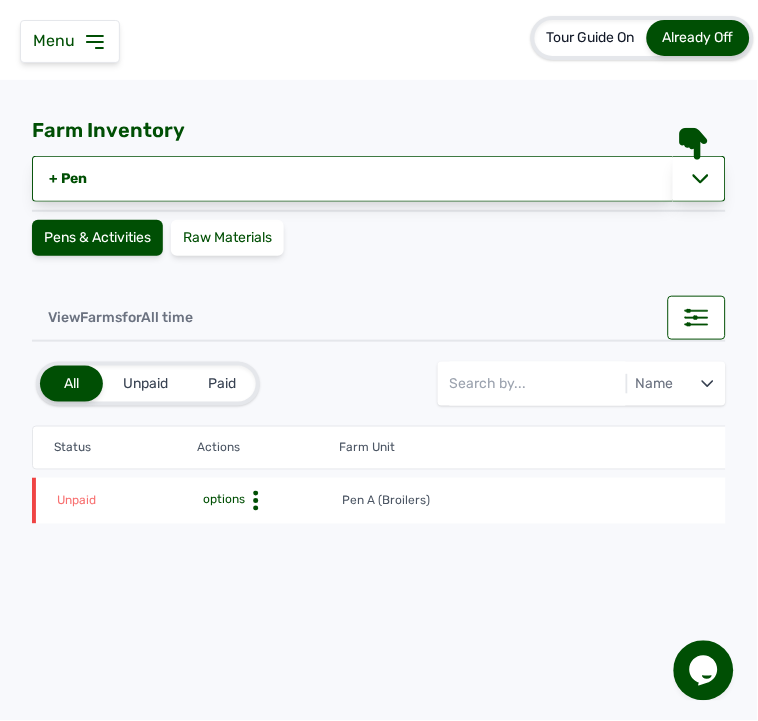 click 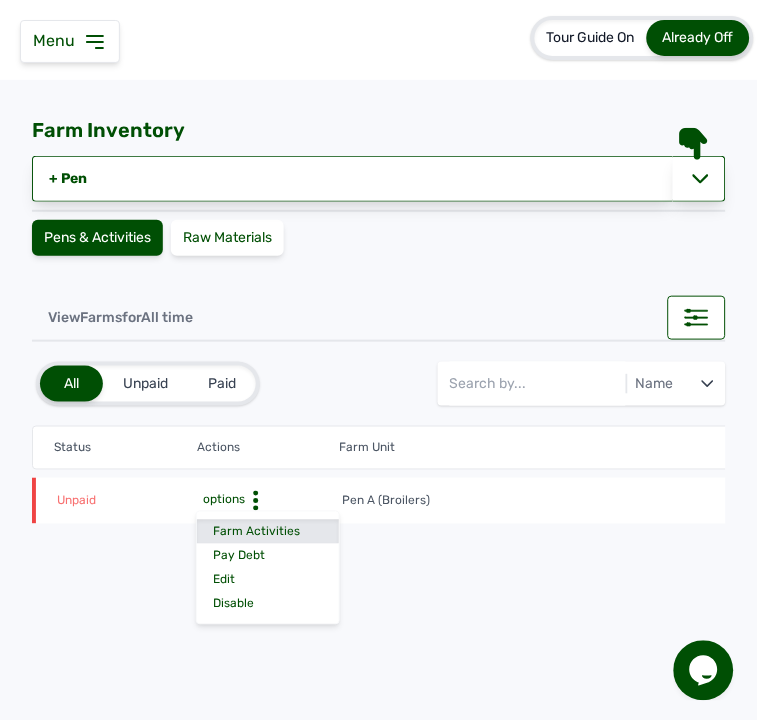 click on "Farm Activities" at bounding box center (268, 532) 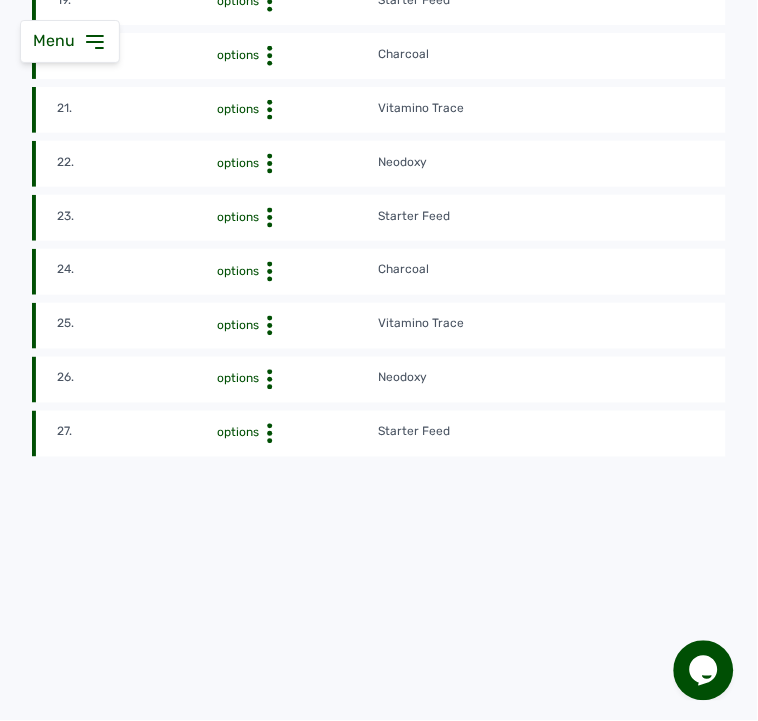 scroll, scrollTop: 0, scrollLeft: 0, axis: both 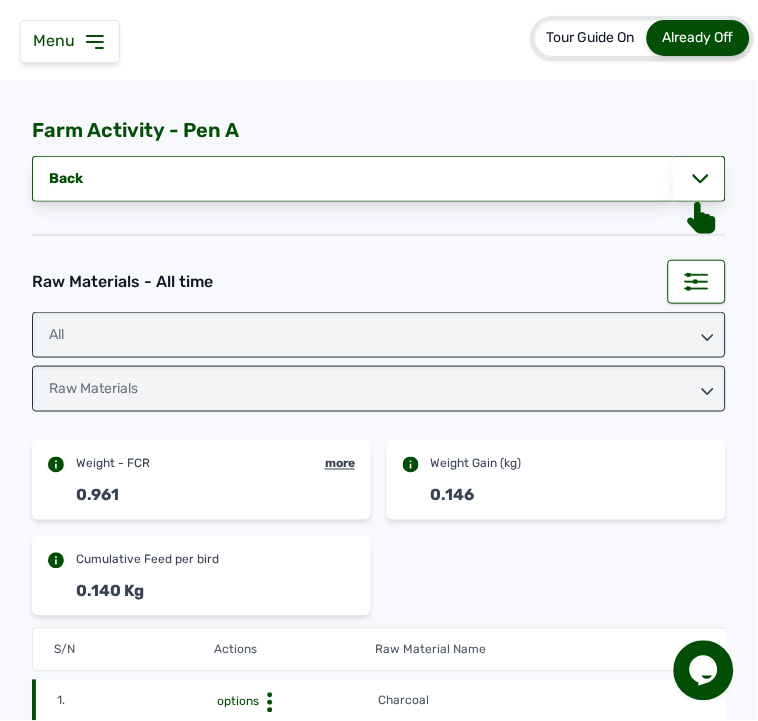 click on "S/N Actions Raw Material Name Quantity, Unit Category Date Created Reference #" at bounding box center [1017, 650] 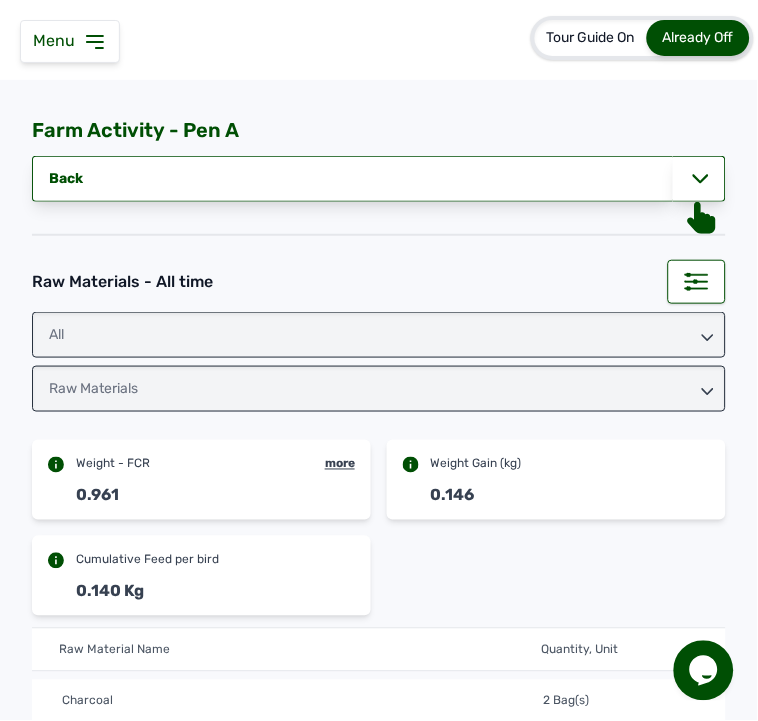 scroll, scrollTop: 0, scrollLeft: 355, axis: horizontal 